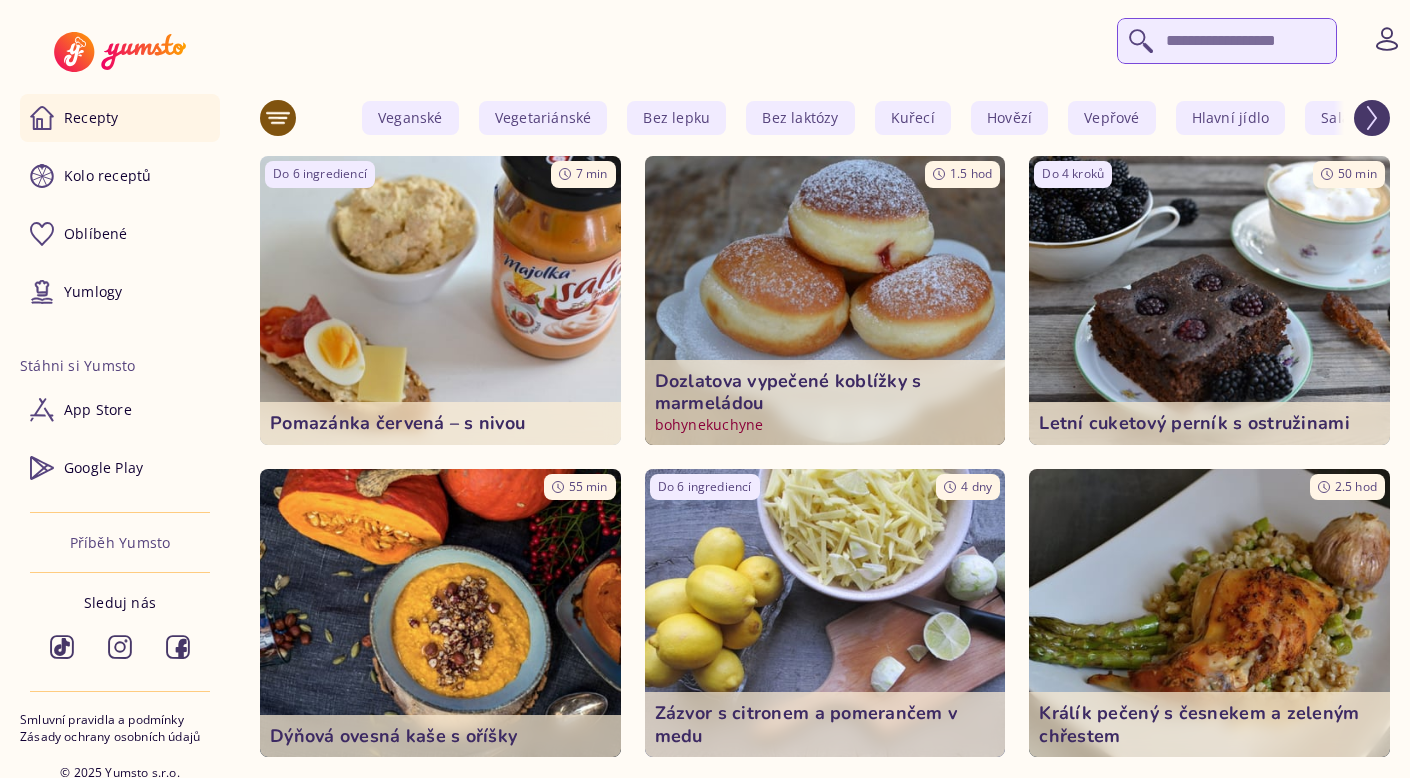 scroll, scrollTop: 0, scrollLeft: 0, axis: both 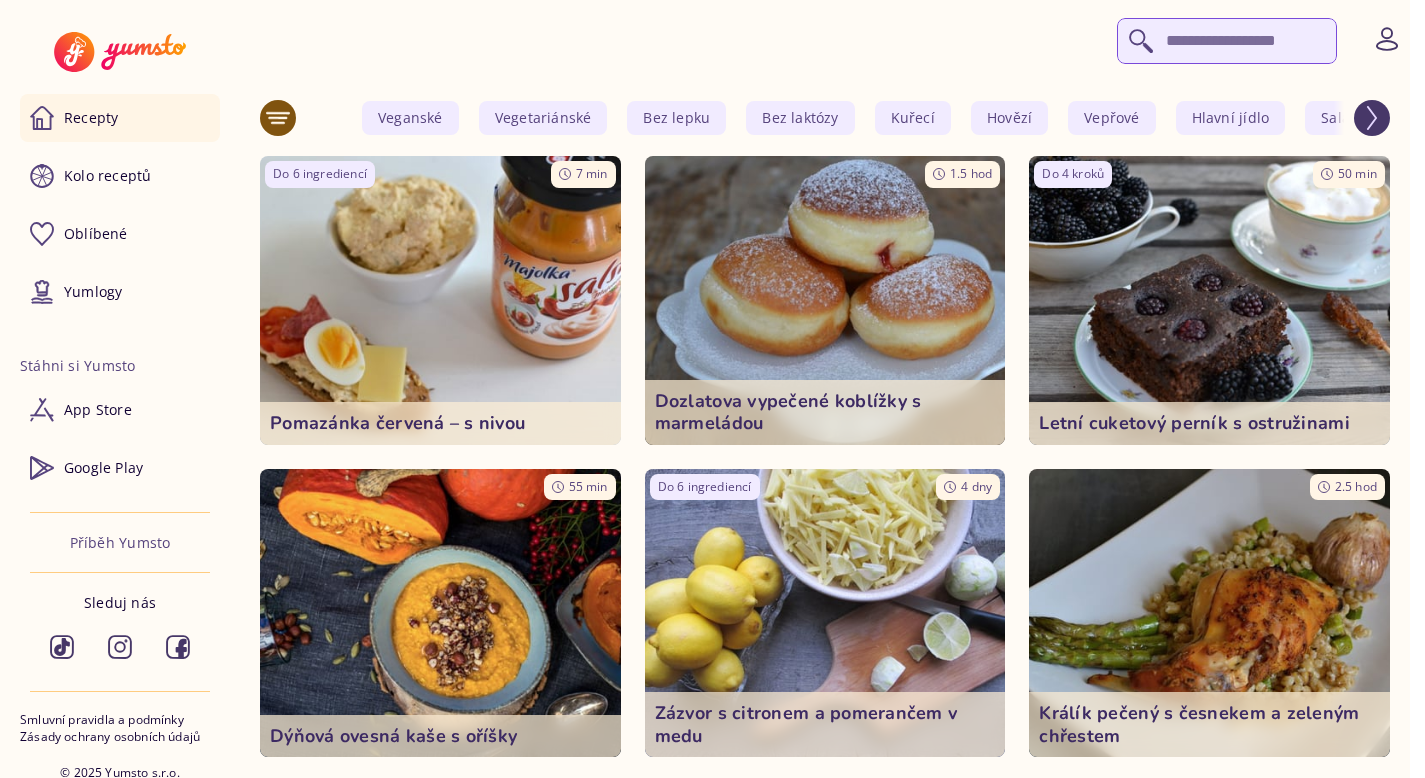 click at bounding box center (1227, 41) 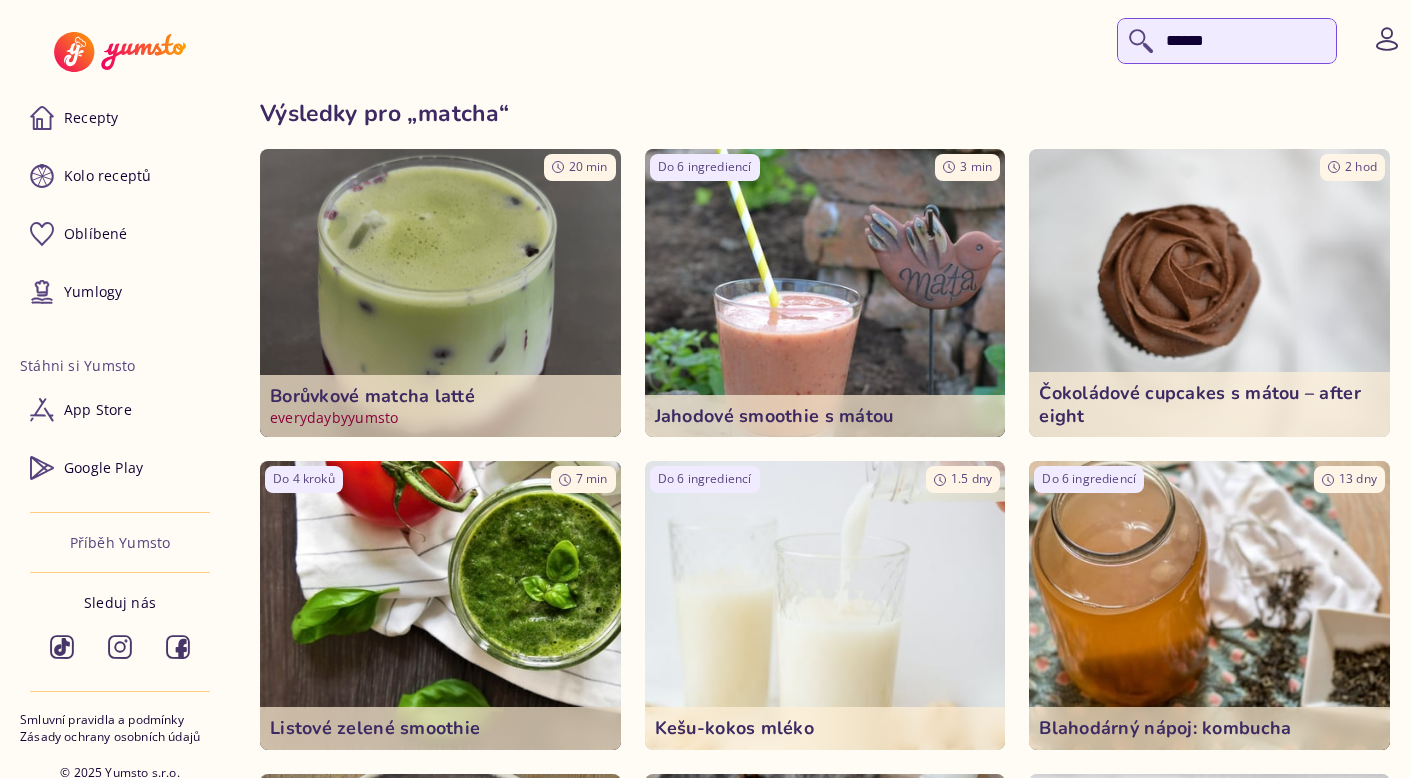 click 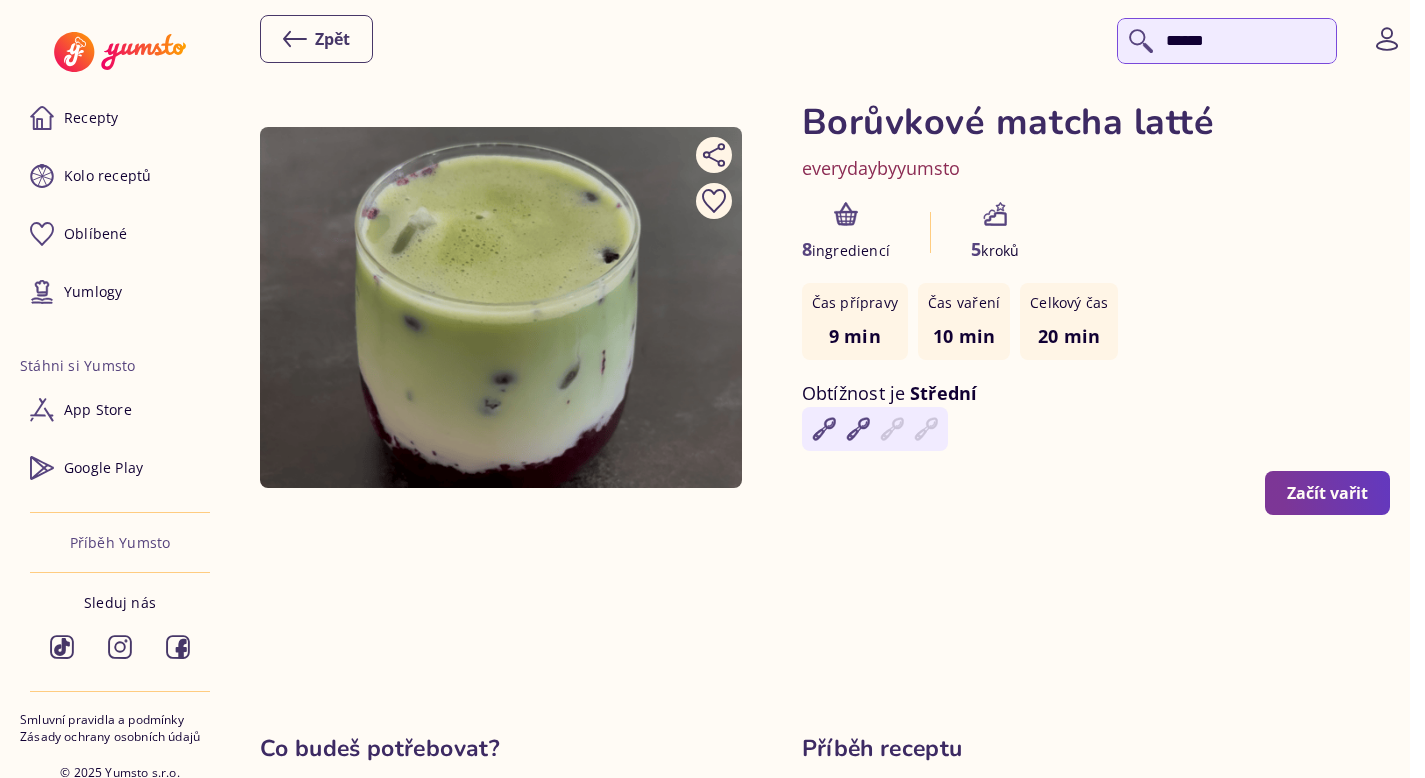 click on "******" at bounding box center (1227, 41) 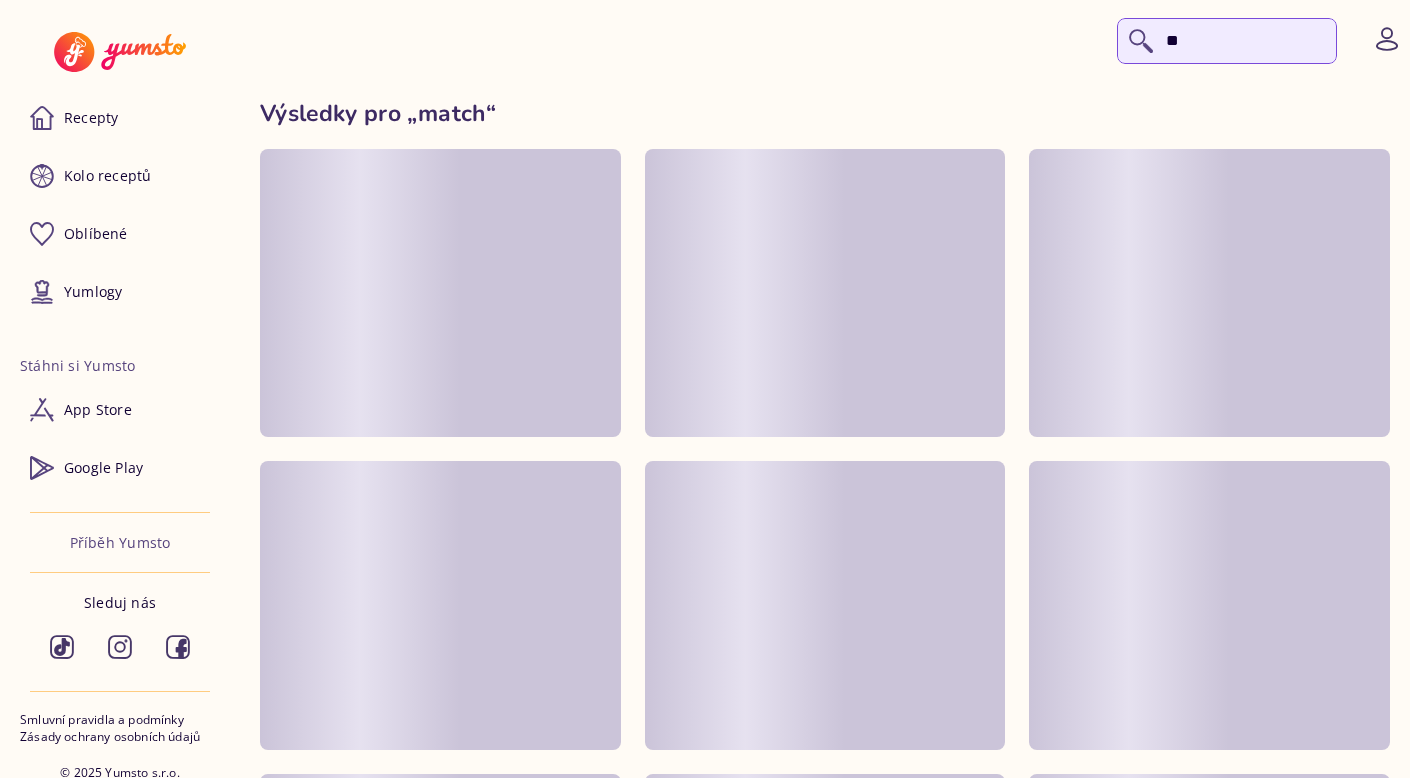 type on "*" 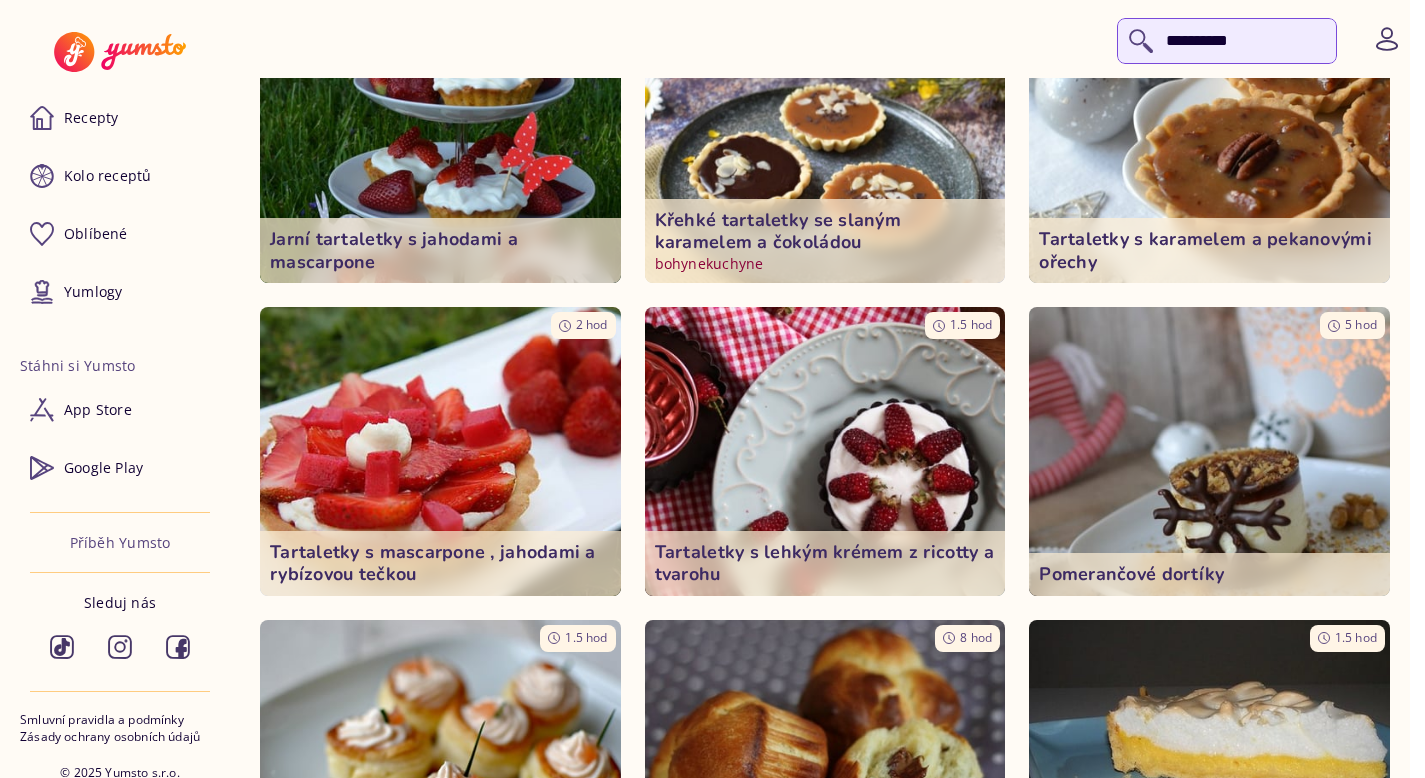 scroll, scrollTop: 196, scrollLeft: 0, axis: vertical 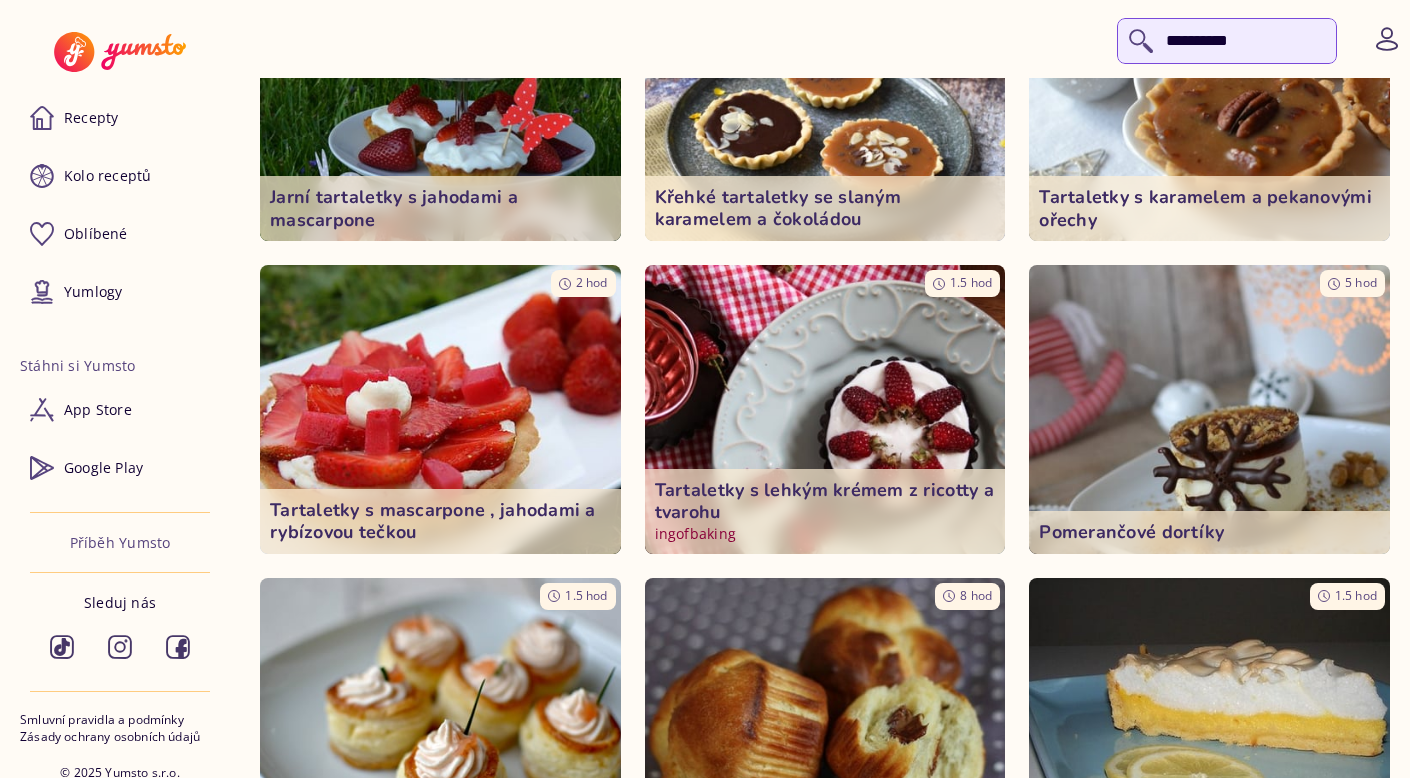 type on "**********" 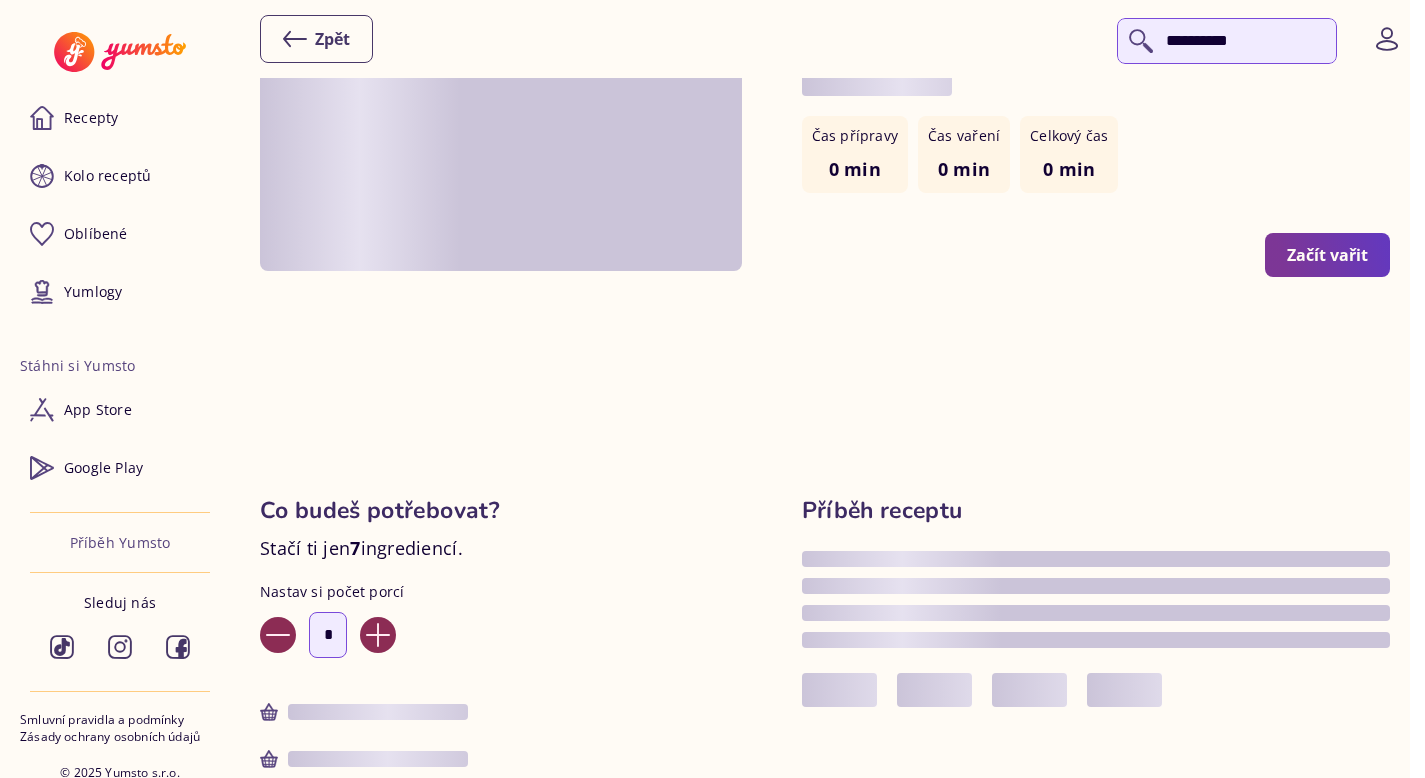 scroll, scrollTop: 0, scrollLeft: 0, axis: both 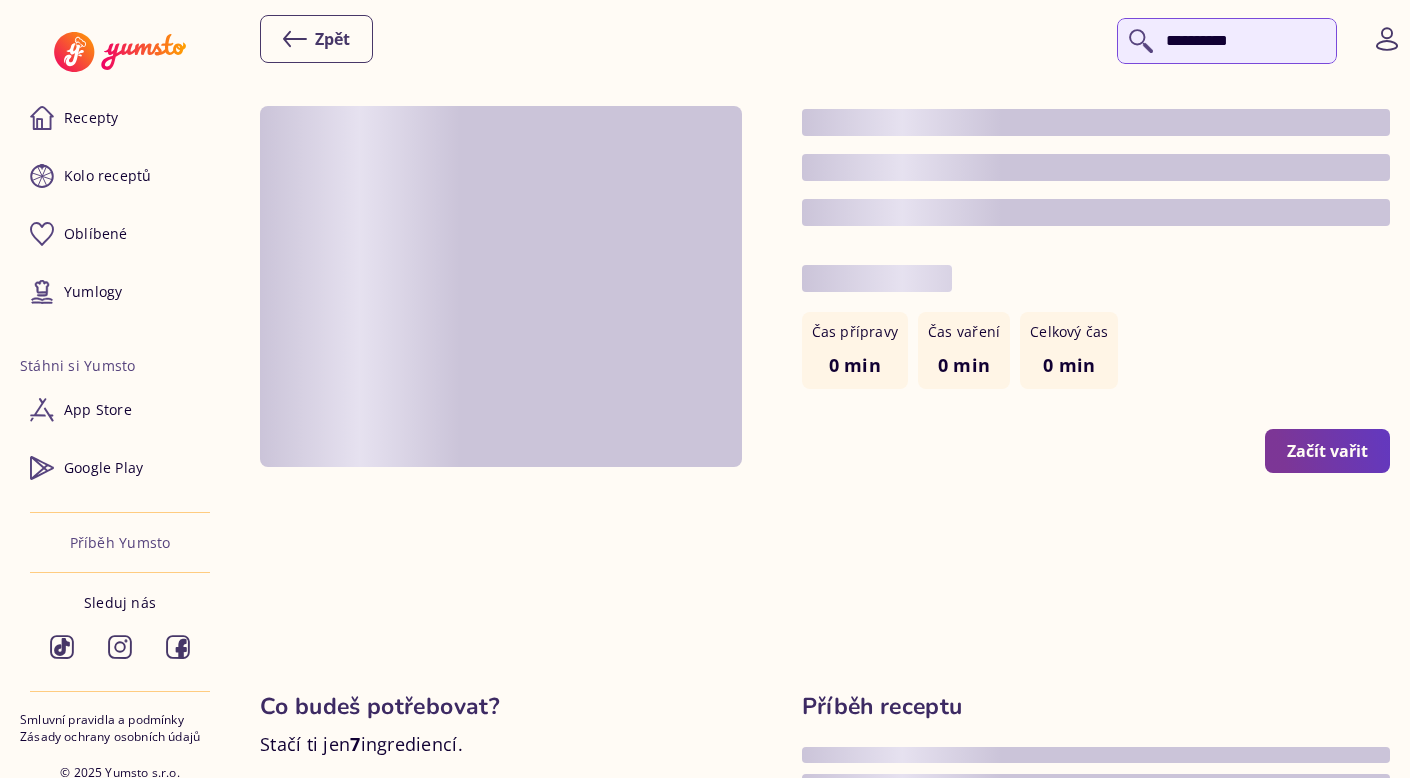 type on "*" 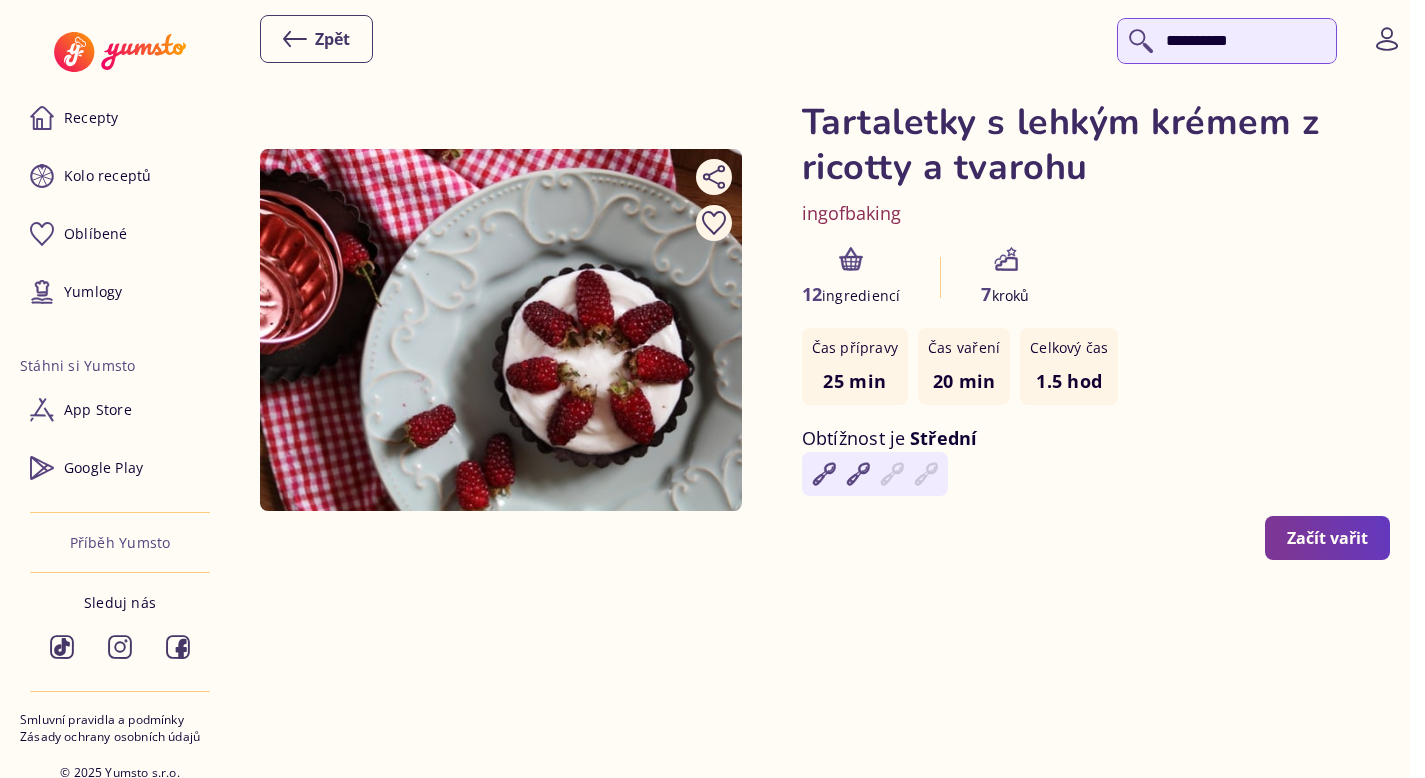click on "**********" at bounding box center [1227, 41] 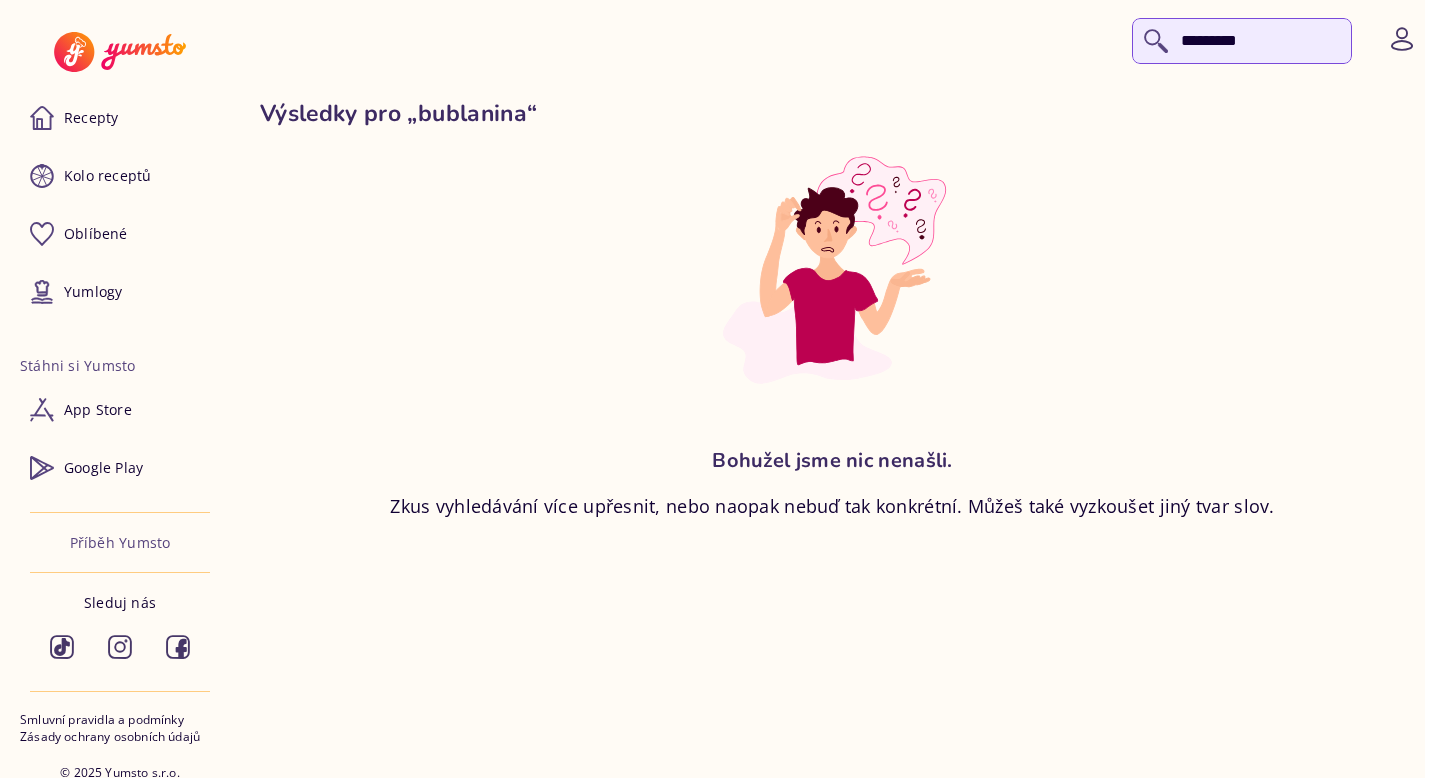 click on "Výsledky pro „  bublanina  “ Bohužel jsme nic nenašli. Zkus vyhledávání více upřesnit, nebo naopak nebuď tak konkrétní. Můžeš také vyzkoušet jiný tvar slov." 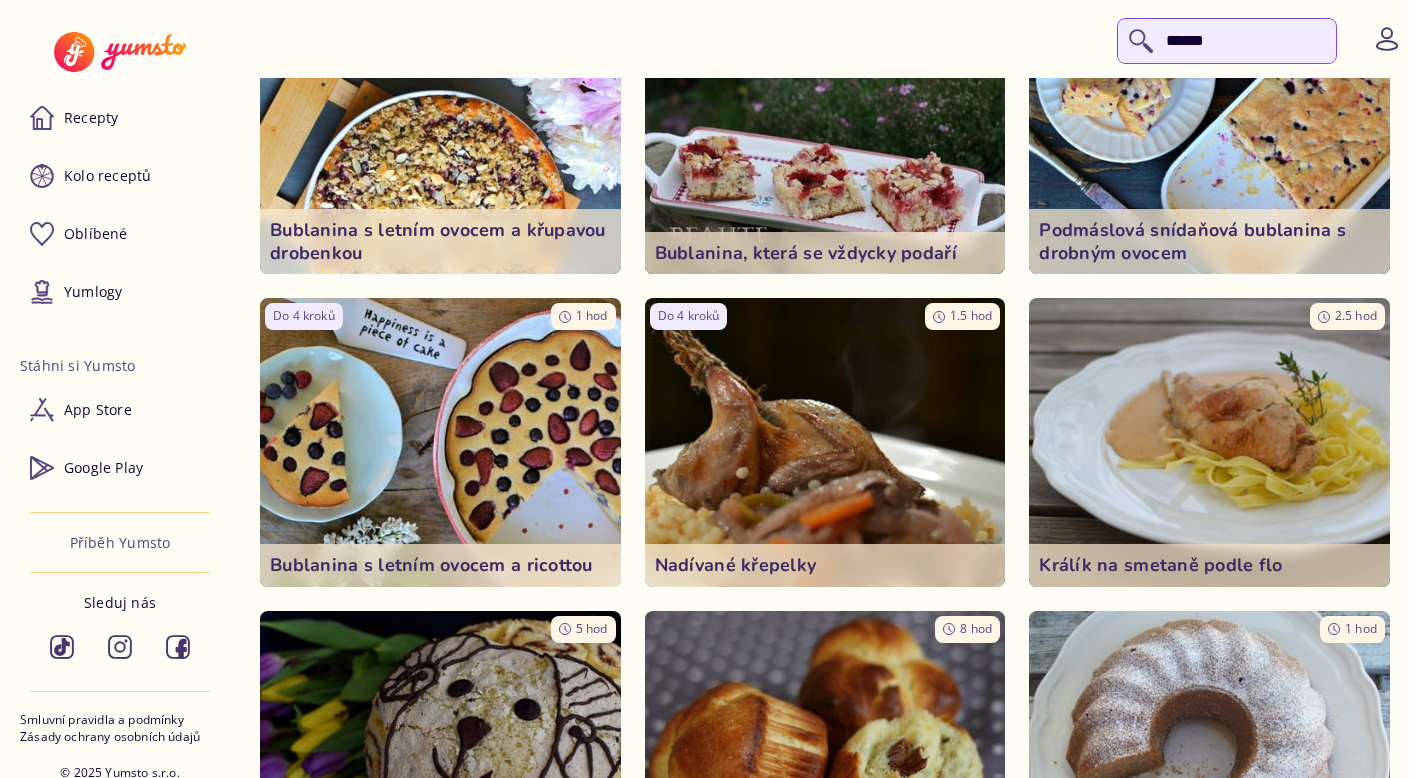 scroll, scrollTop: 108, scrollLeft: 0, axis: vertical 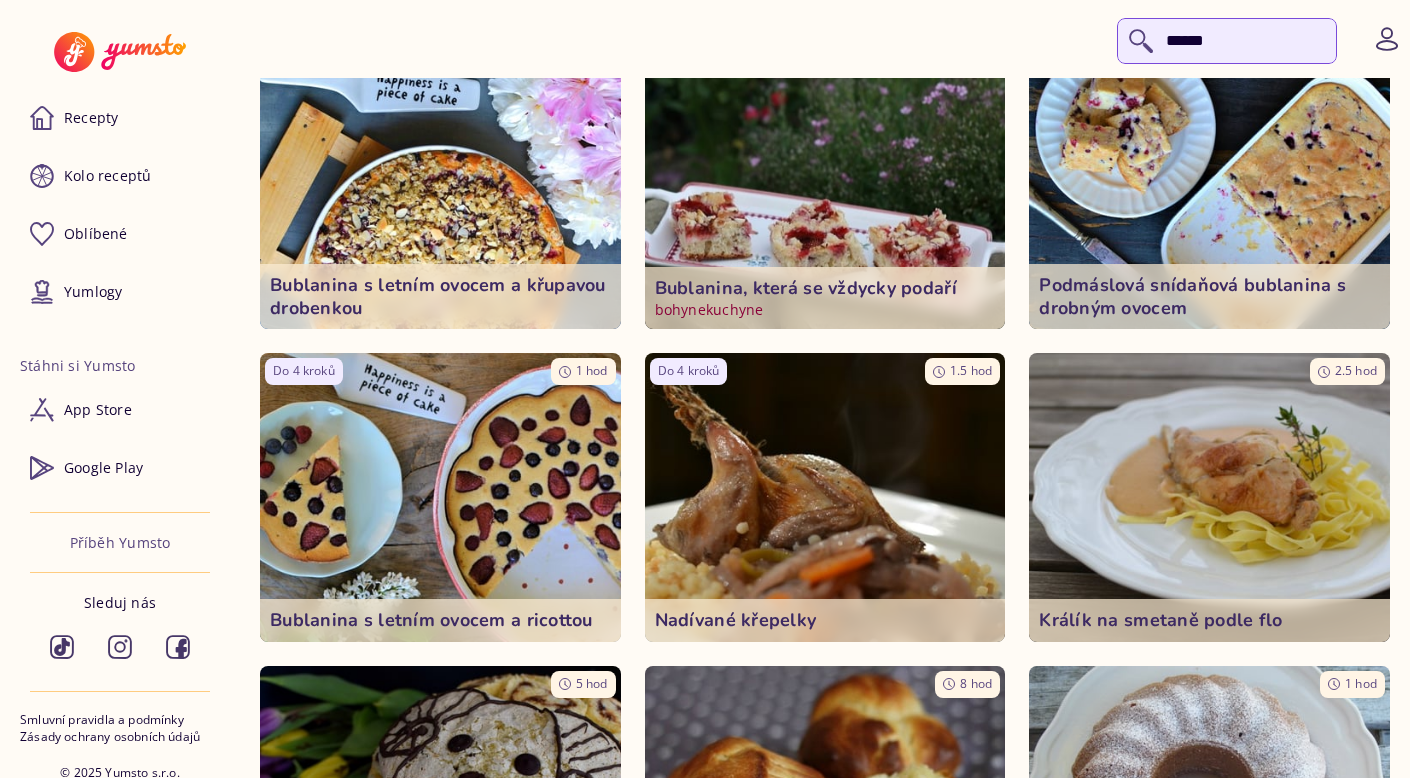 click 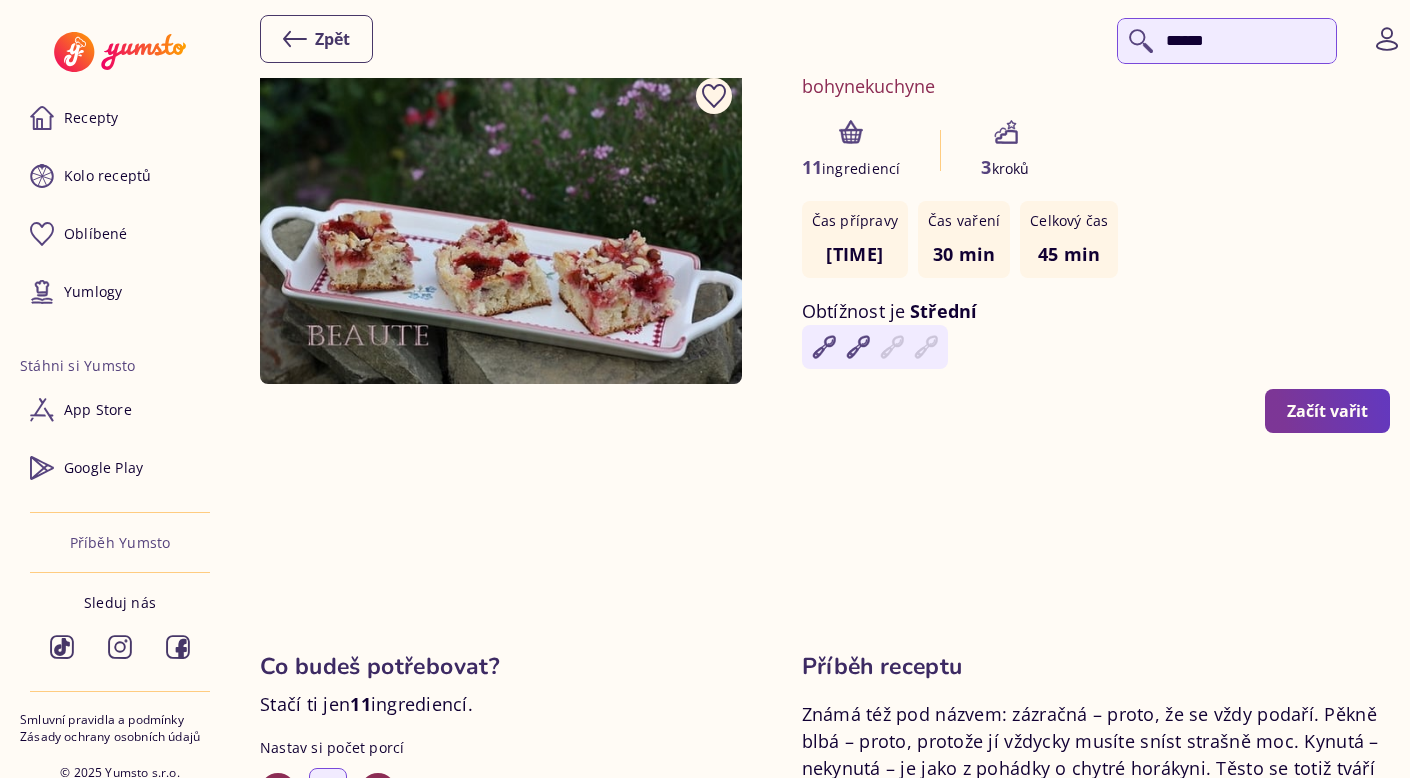 scroll, scrollTop: 0, scrollLeft: 0, axis: both 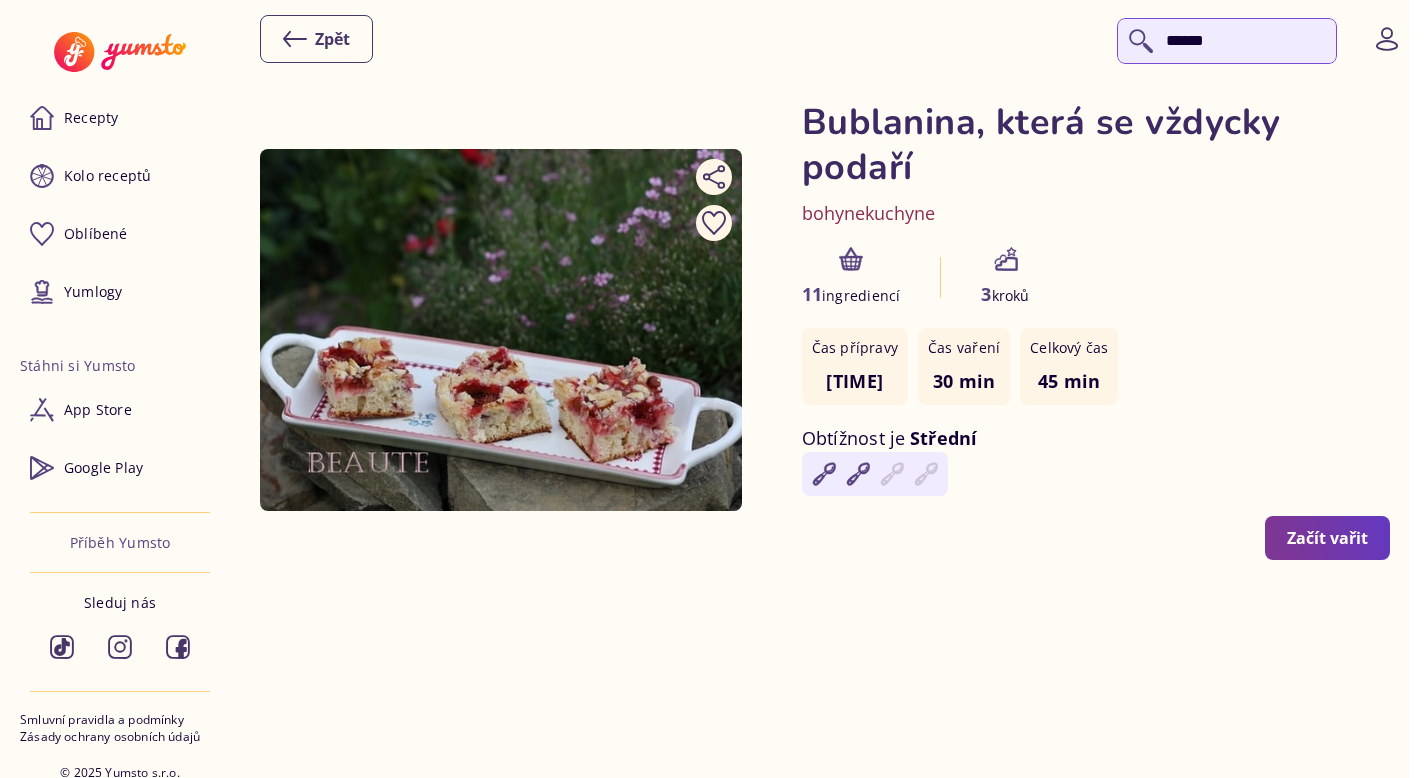 drag, startPoint x: 1410, startPoint y: 125, endPoint x: 807, endPoint y: 133, distance: 603.05304 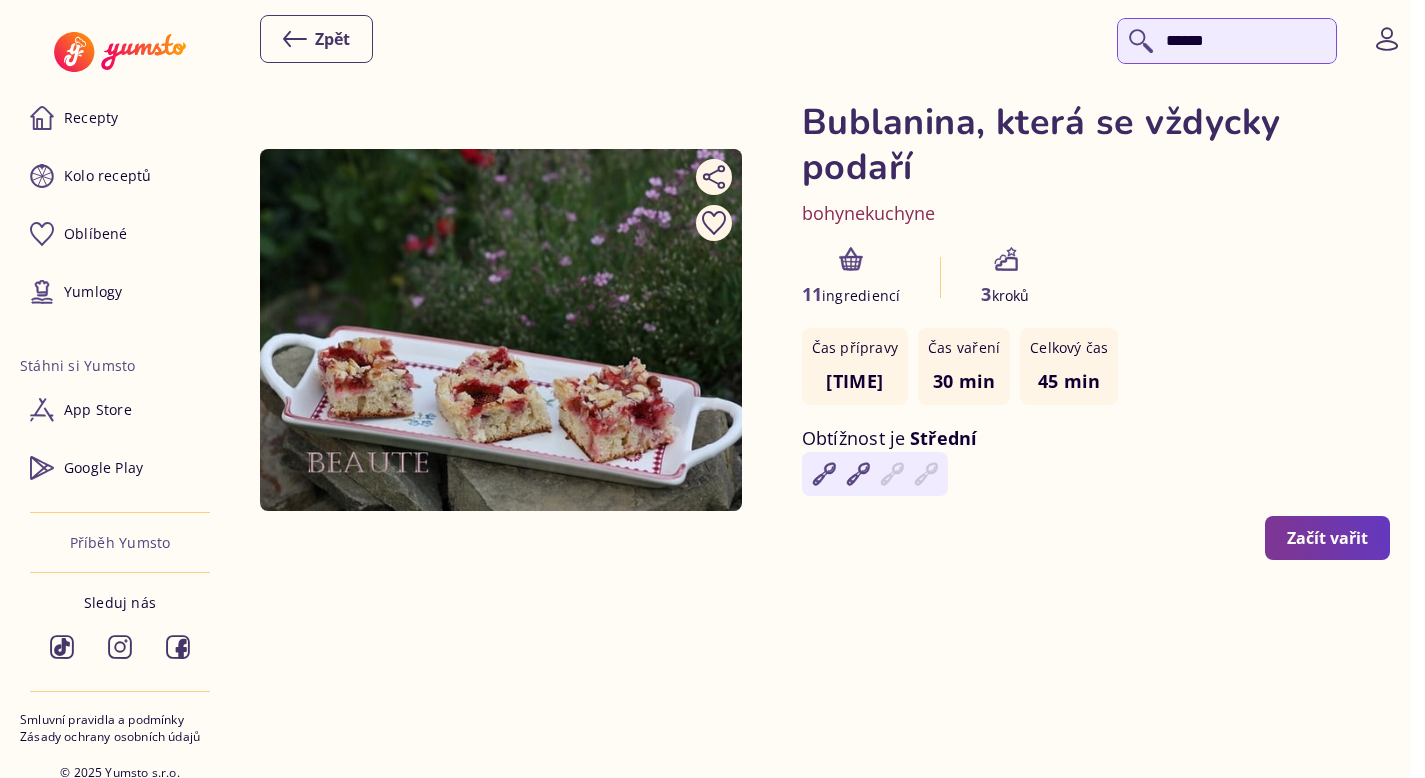 click on "Zpět ******" at bounding box center [832, 39] 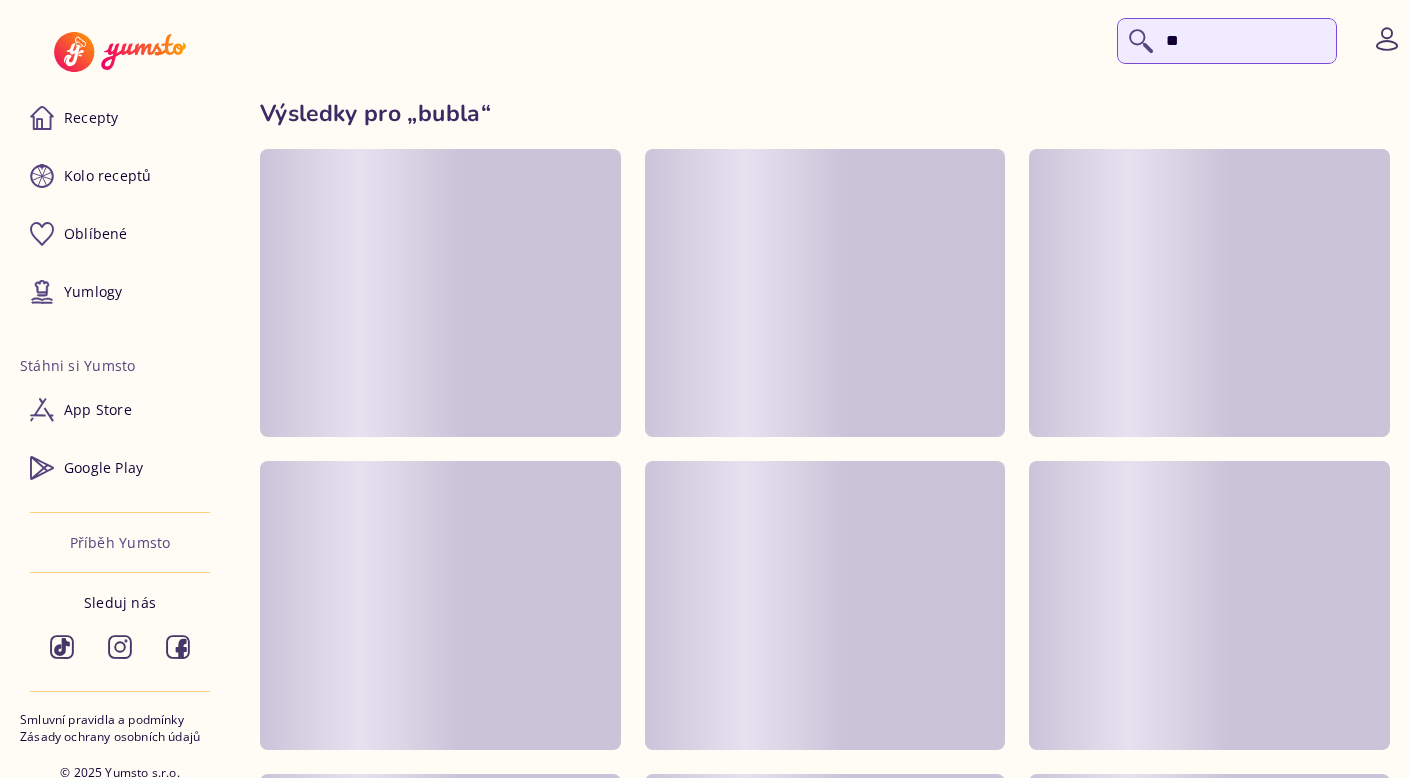 type on "*" 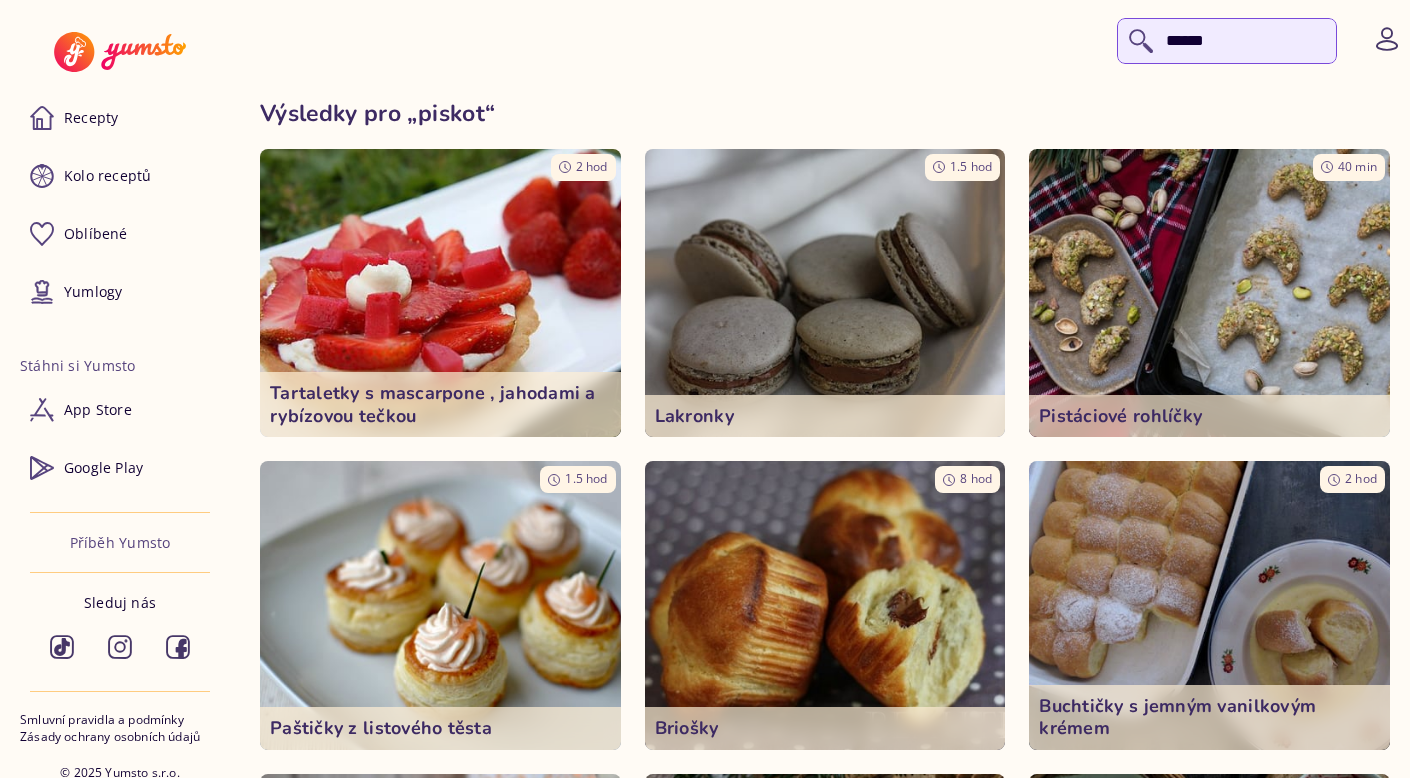 type on "******" 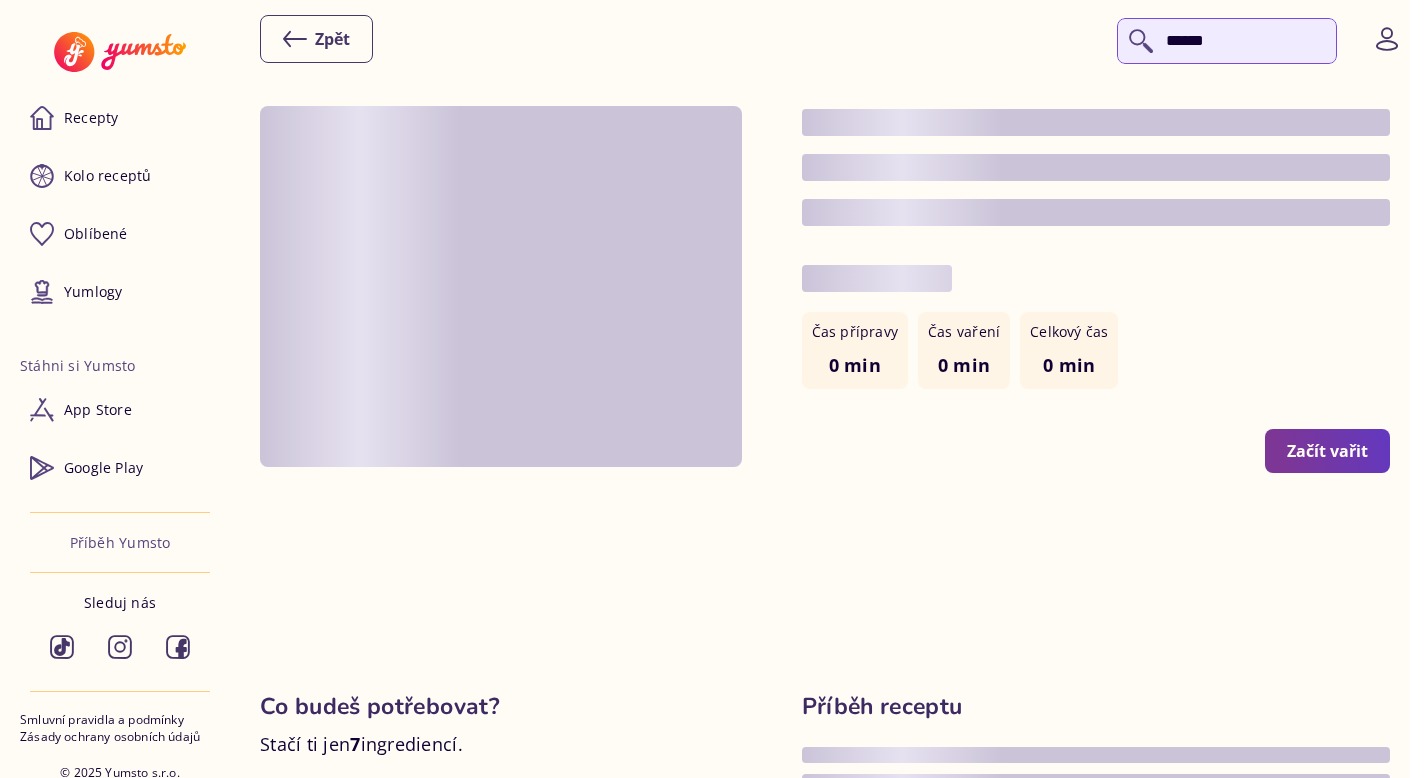 type on "**" 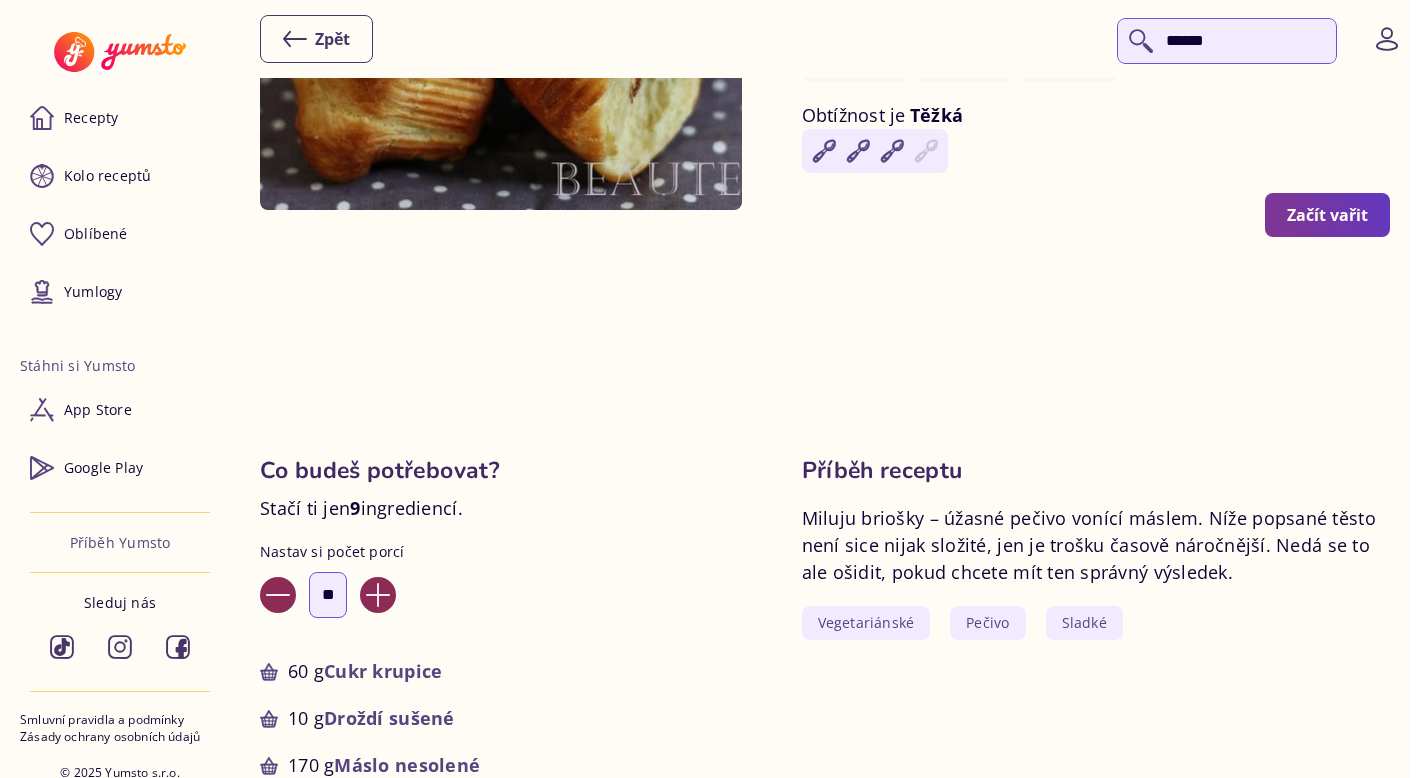 scroll, scrollTop: 0, scrollLeft: 0, axis: both 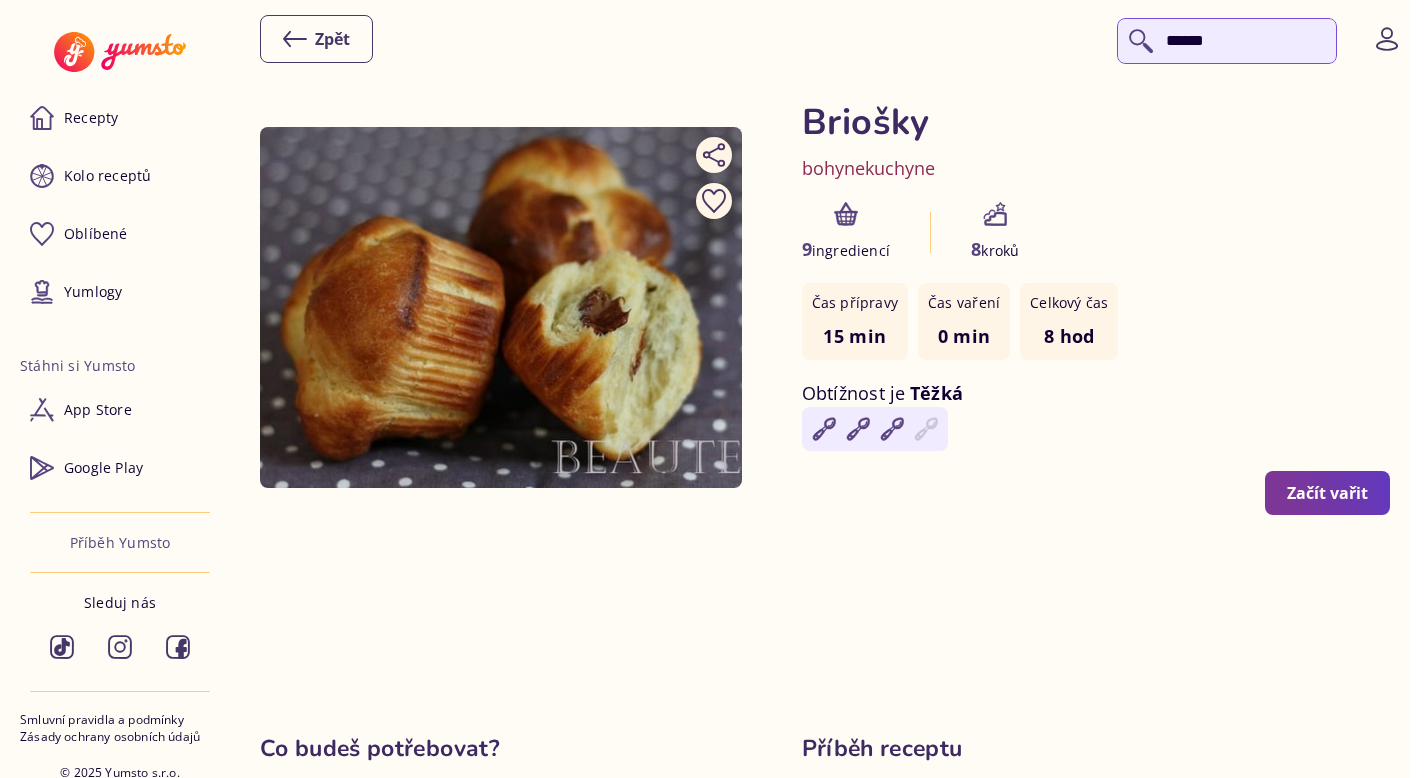 click on "******" at bounding box center (1227, 41) 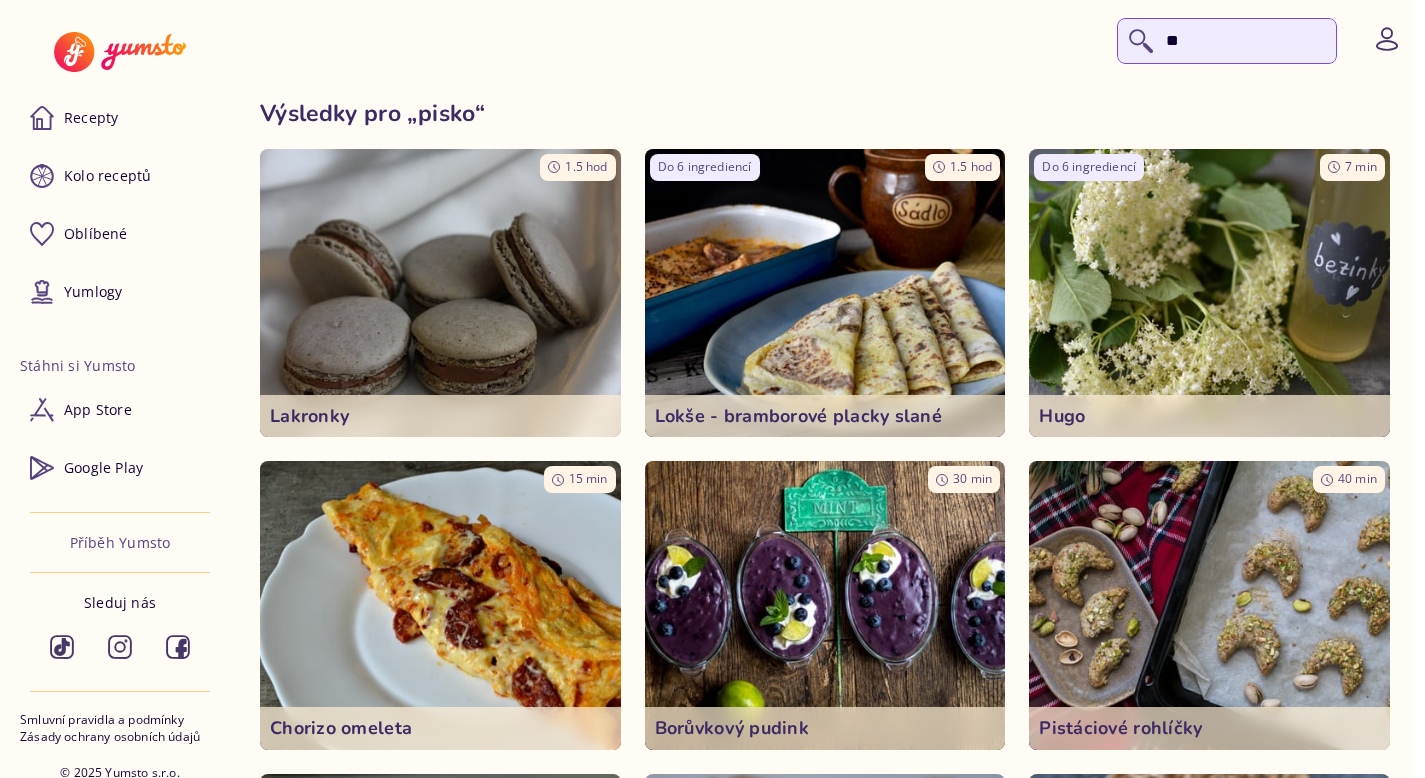 type on "*" 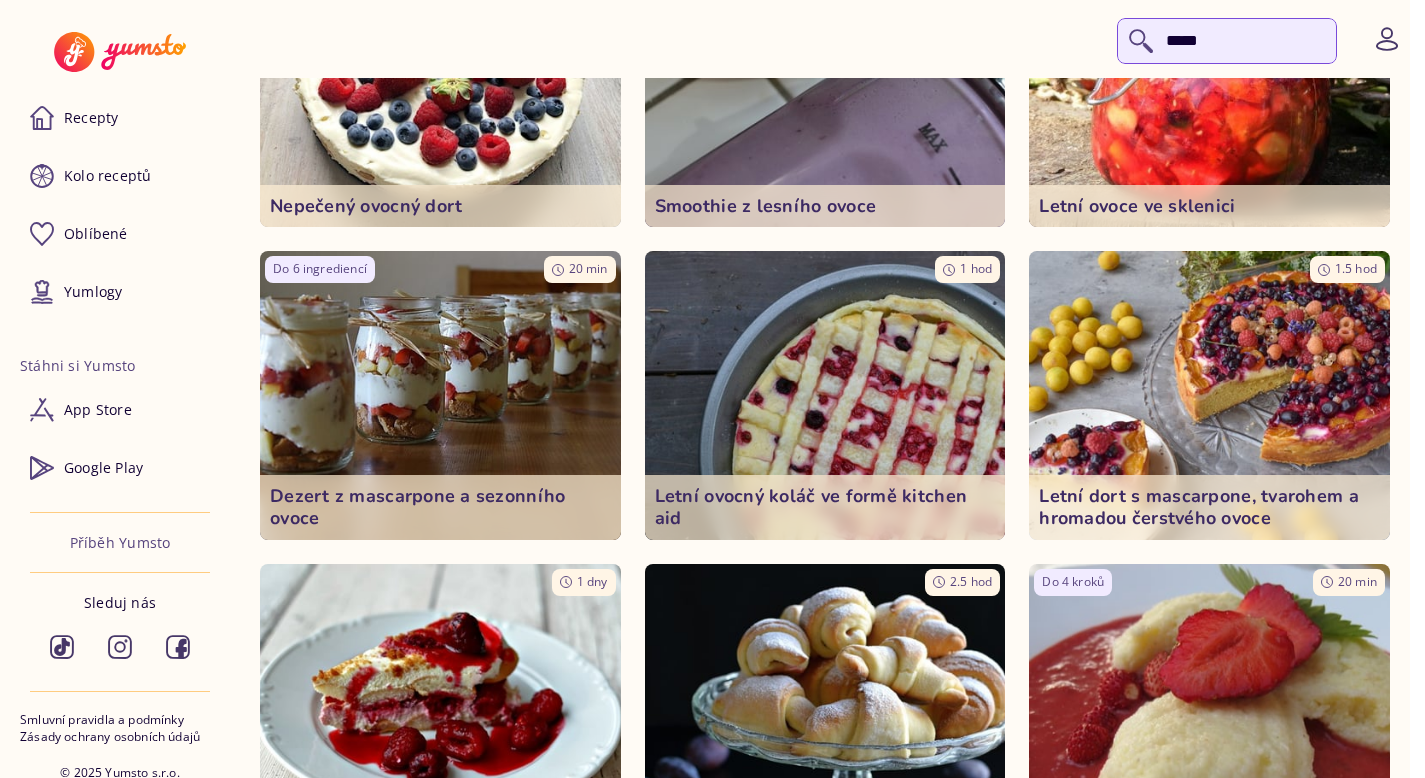 scroll, scrollTop: 132, scrollLeft: 0, axis: vertical 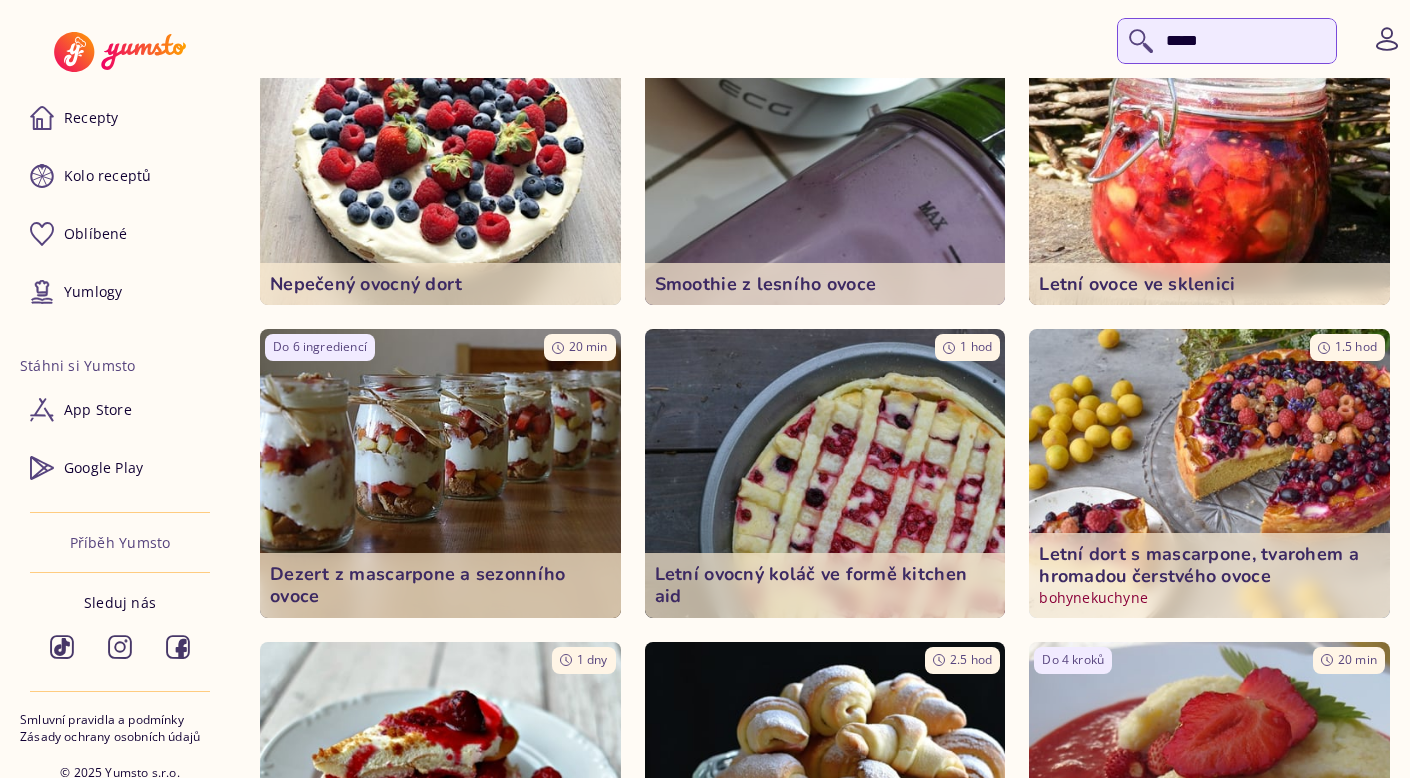 type on "*****" 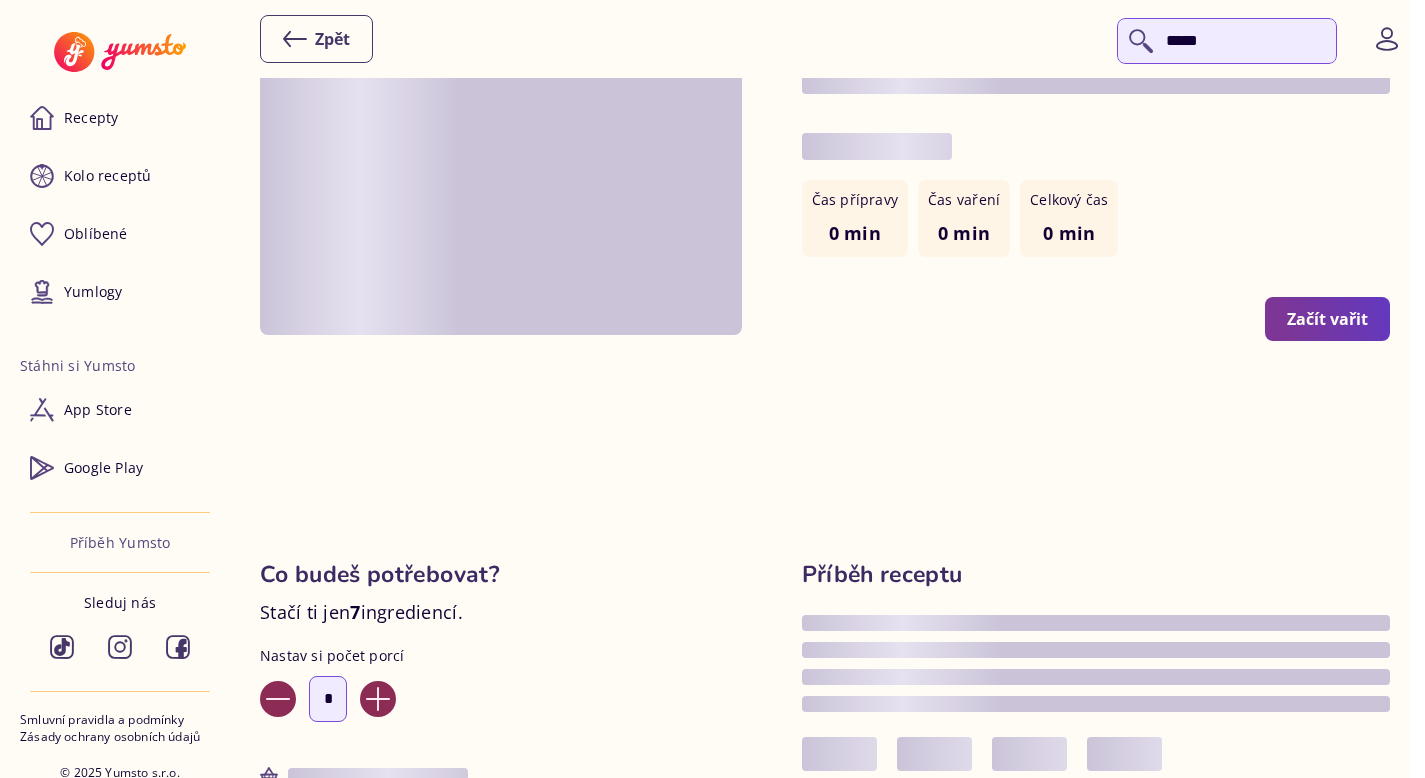 scroll, scrollTop: 0, scrollLeft: 0, axis: both 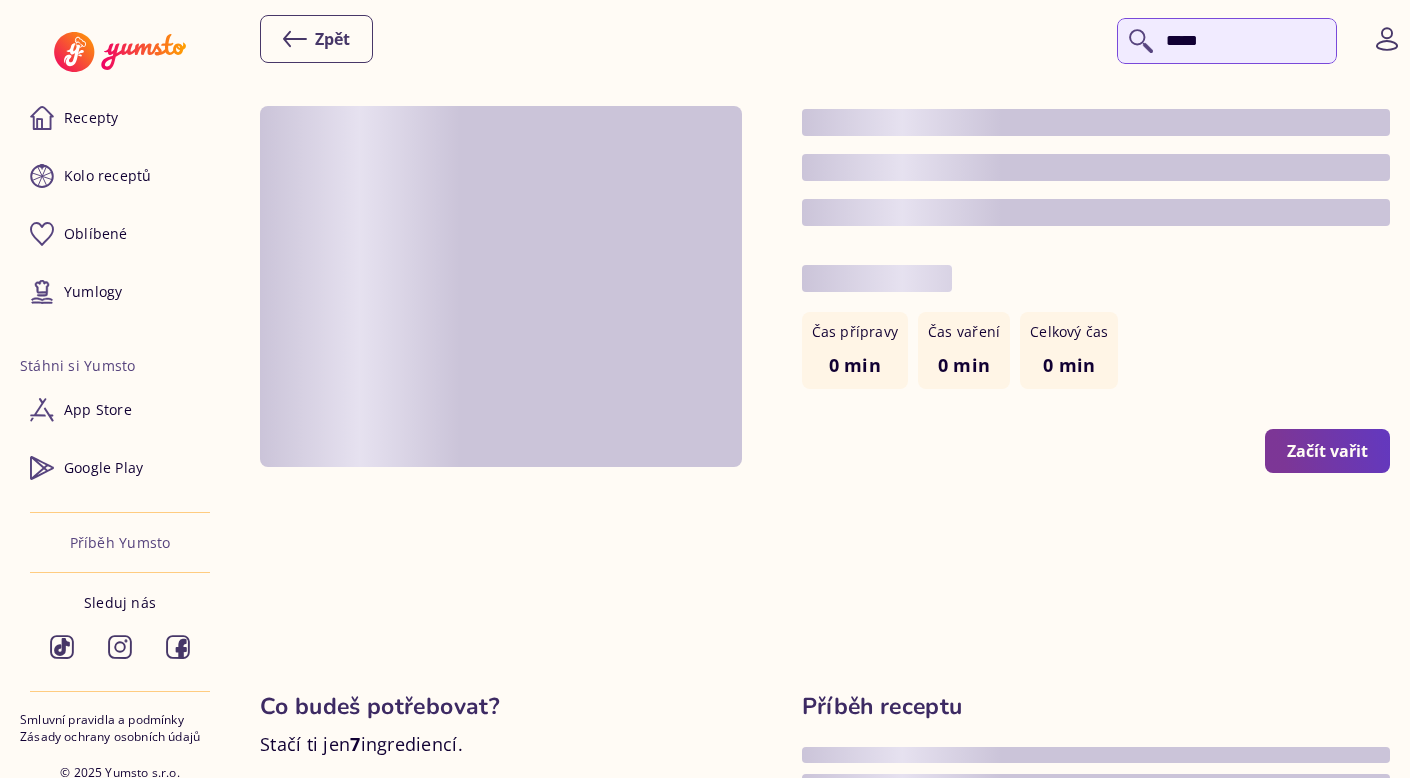 type on "*" 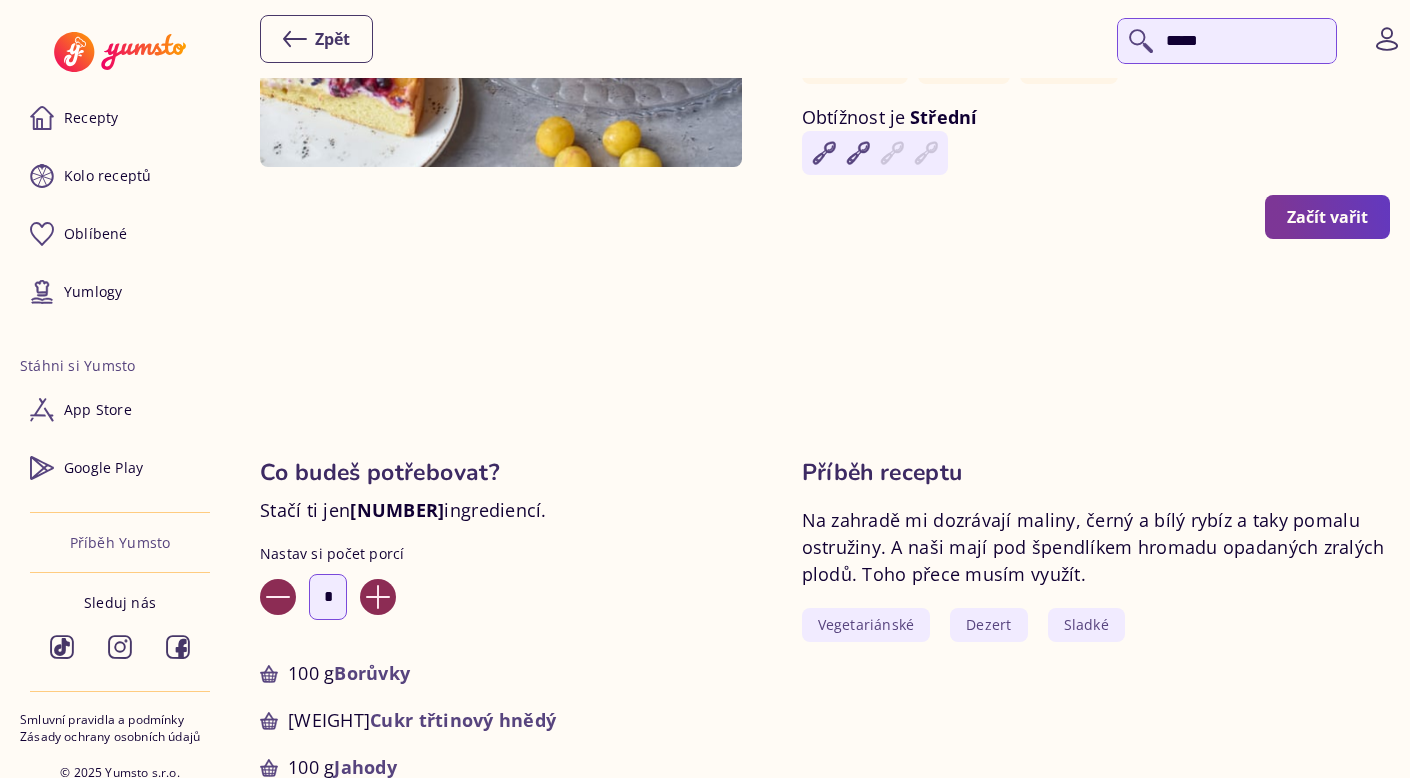 scroll, scrollTop: 0, scrollLeft: 0, axis: both 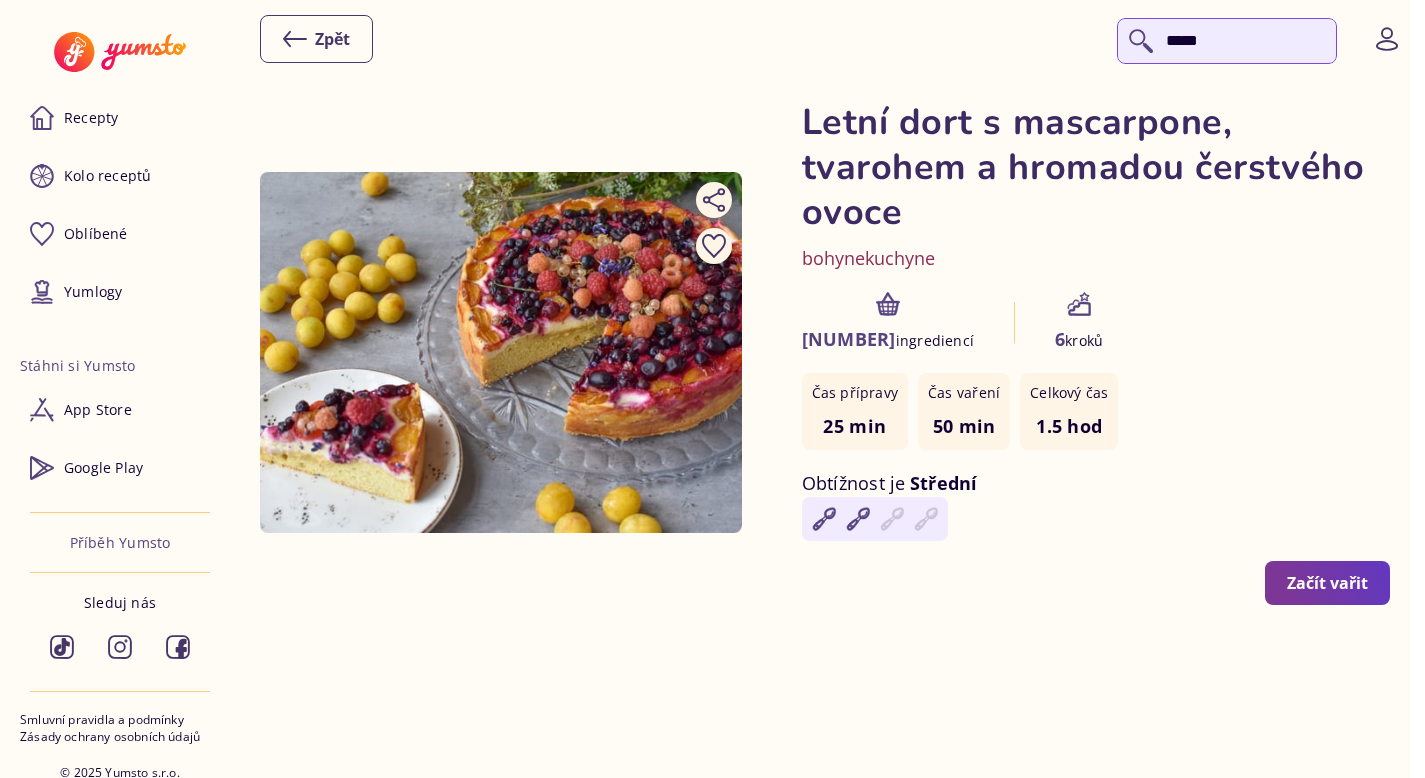 click on "*****" at bounding box center [1227, 41] 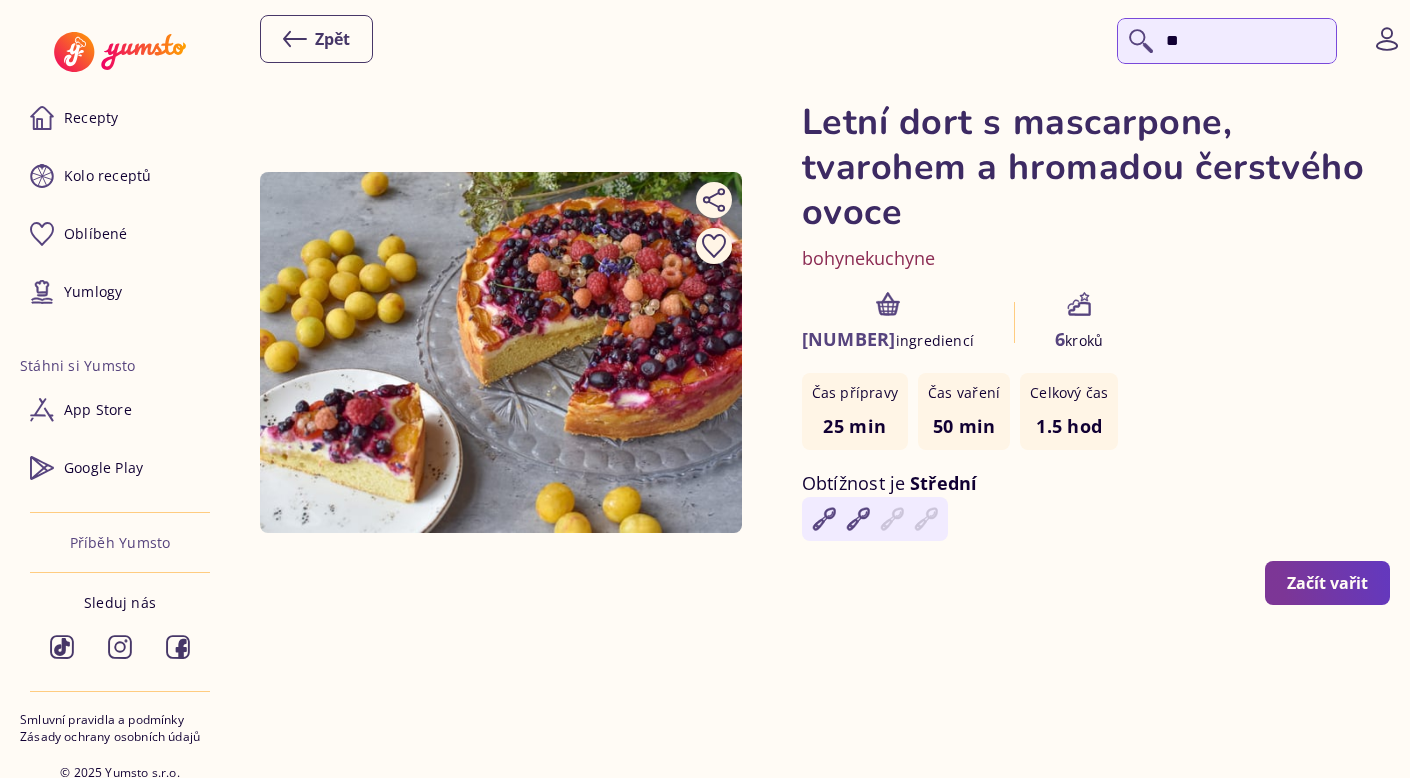 type on "*" 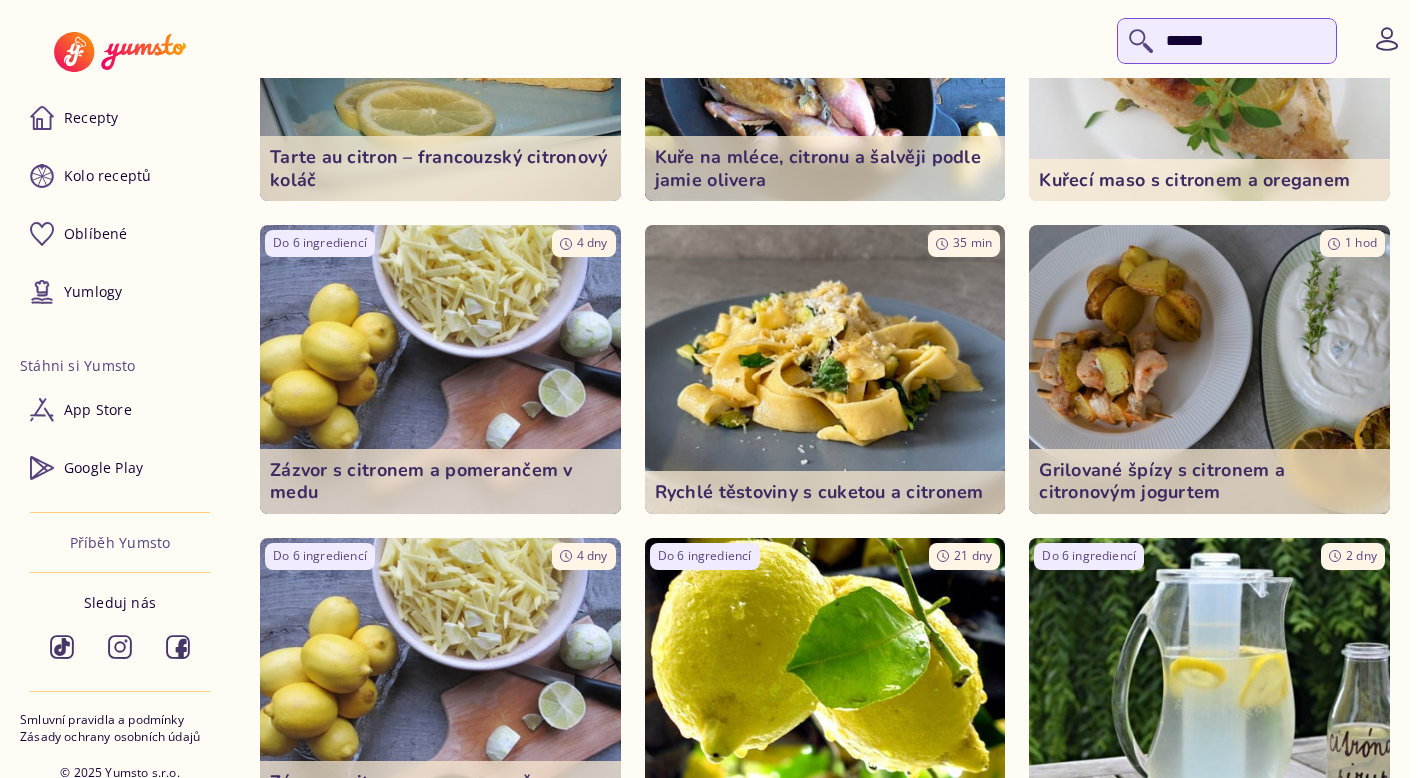 scroll, scrollTop: 45, scrollLeft: 0, axis: vertical 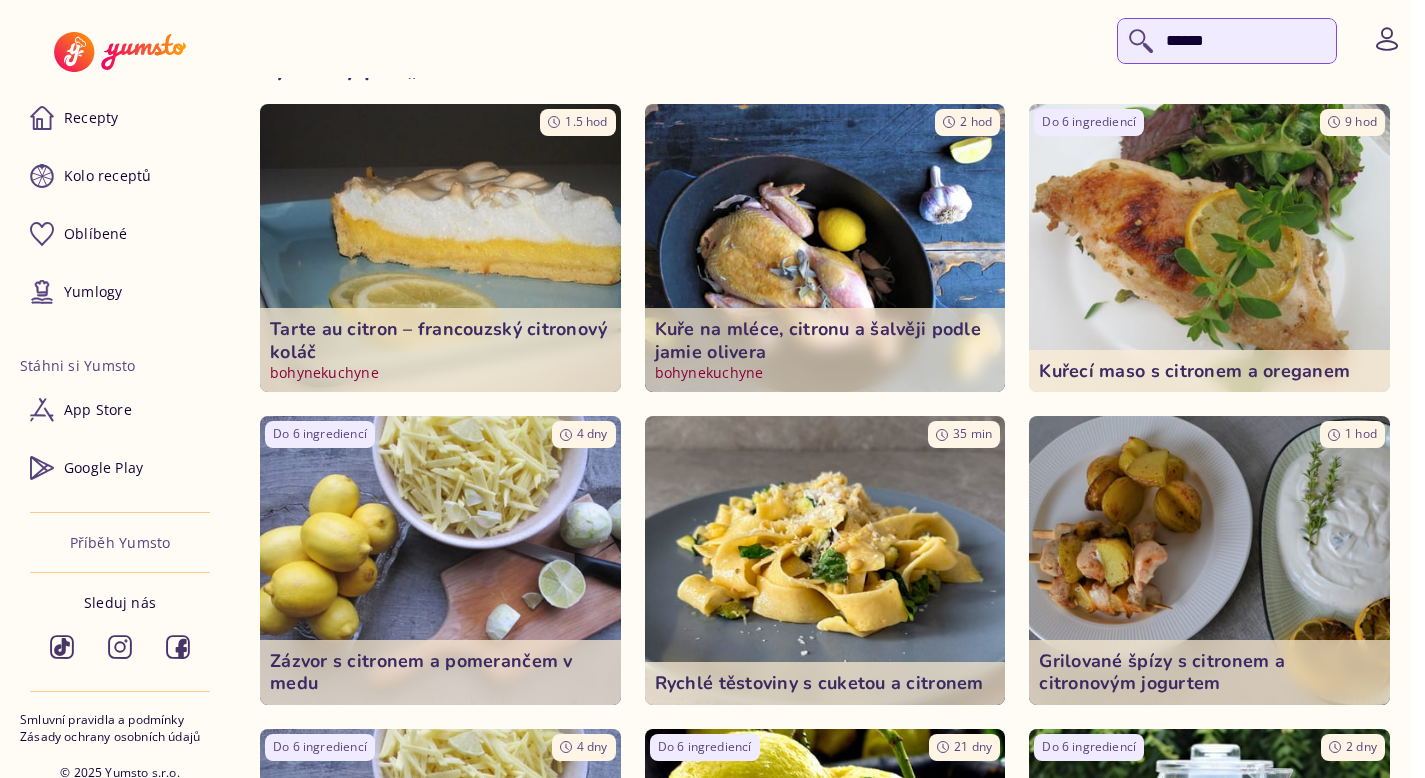 type on "******" 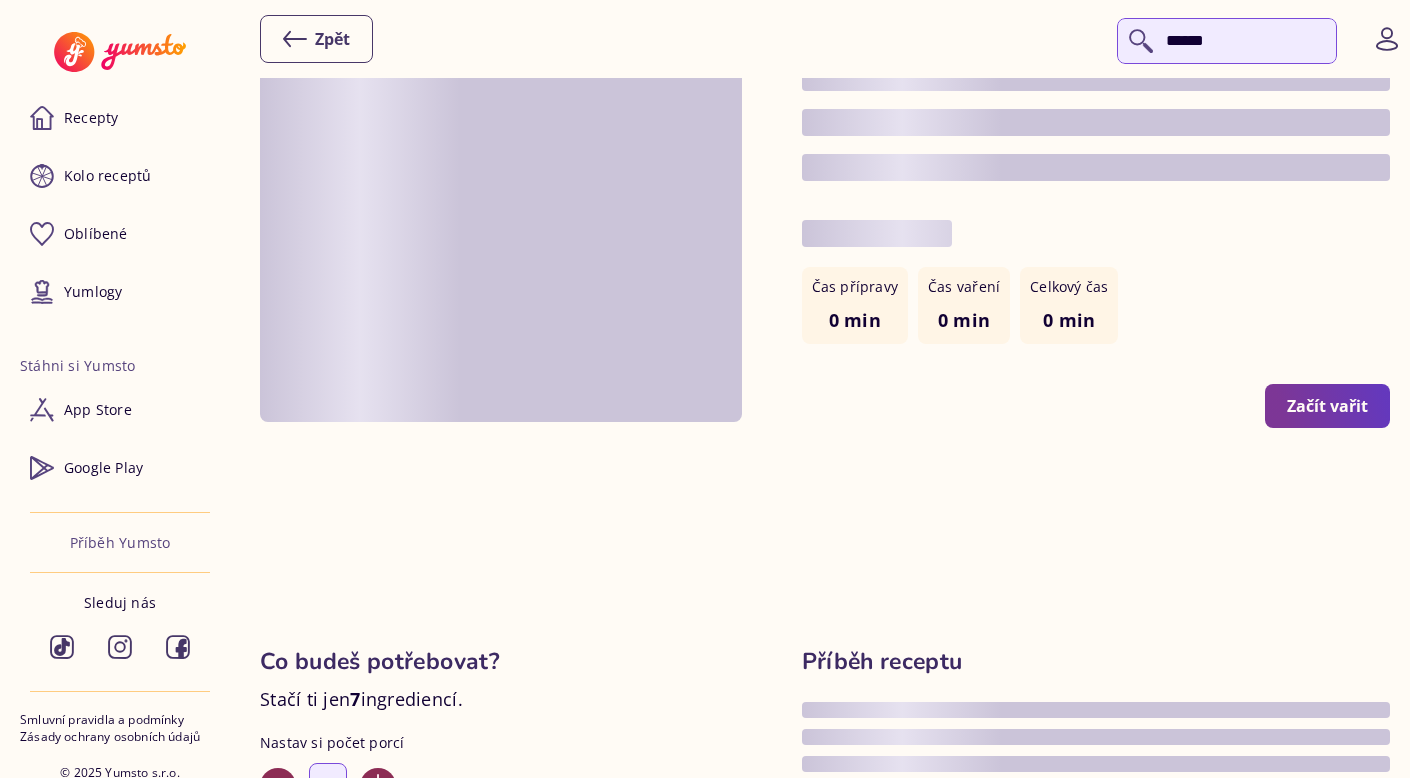 scroll, scrollTop: 0, scrollLeft: 0, axis: both 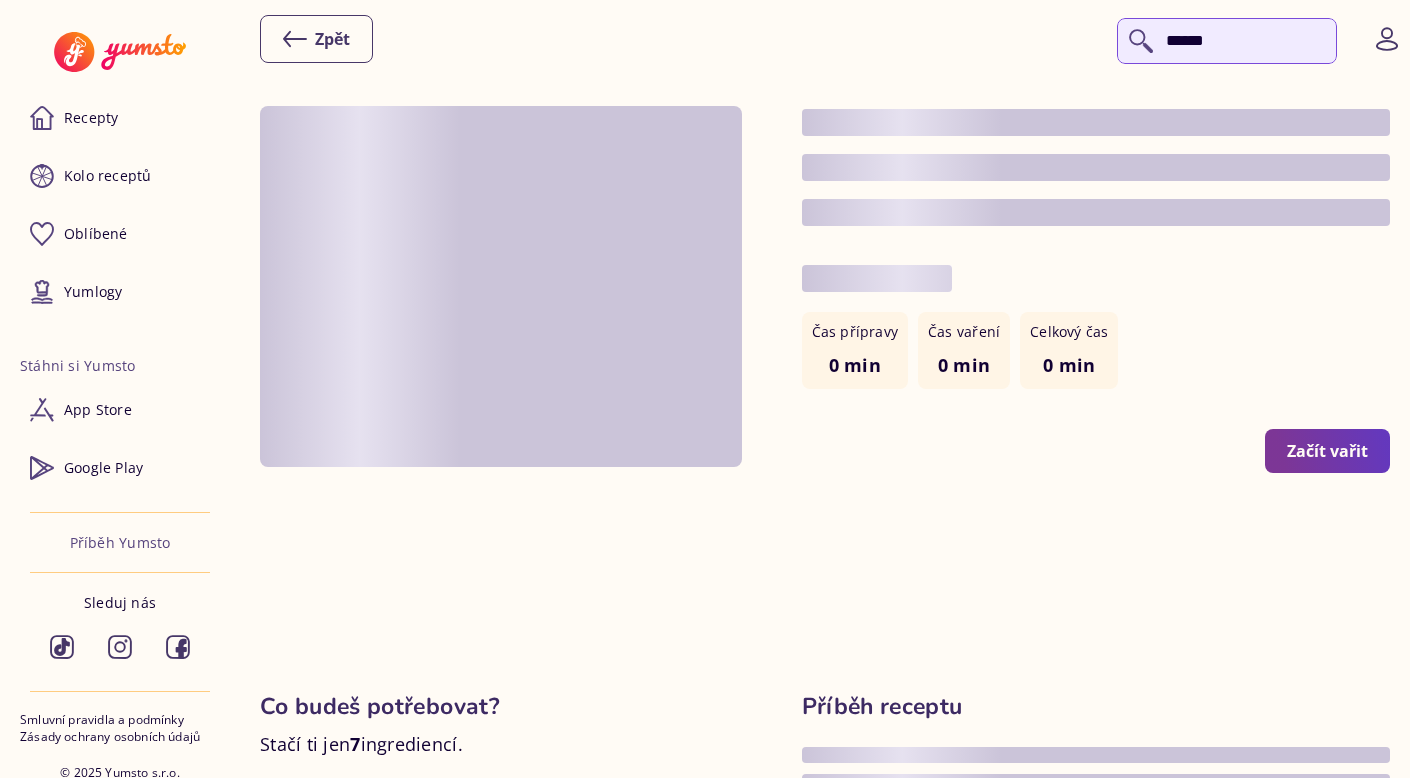 type on "*" 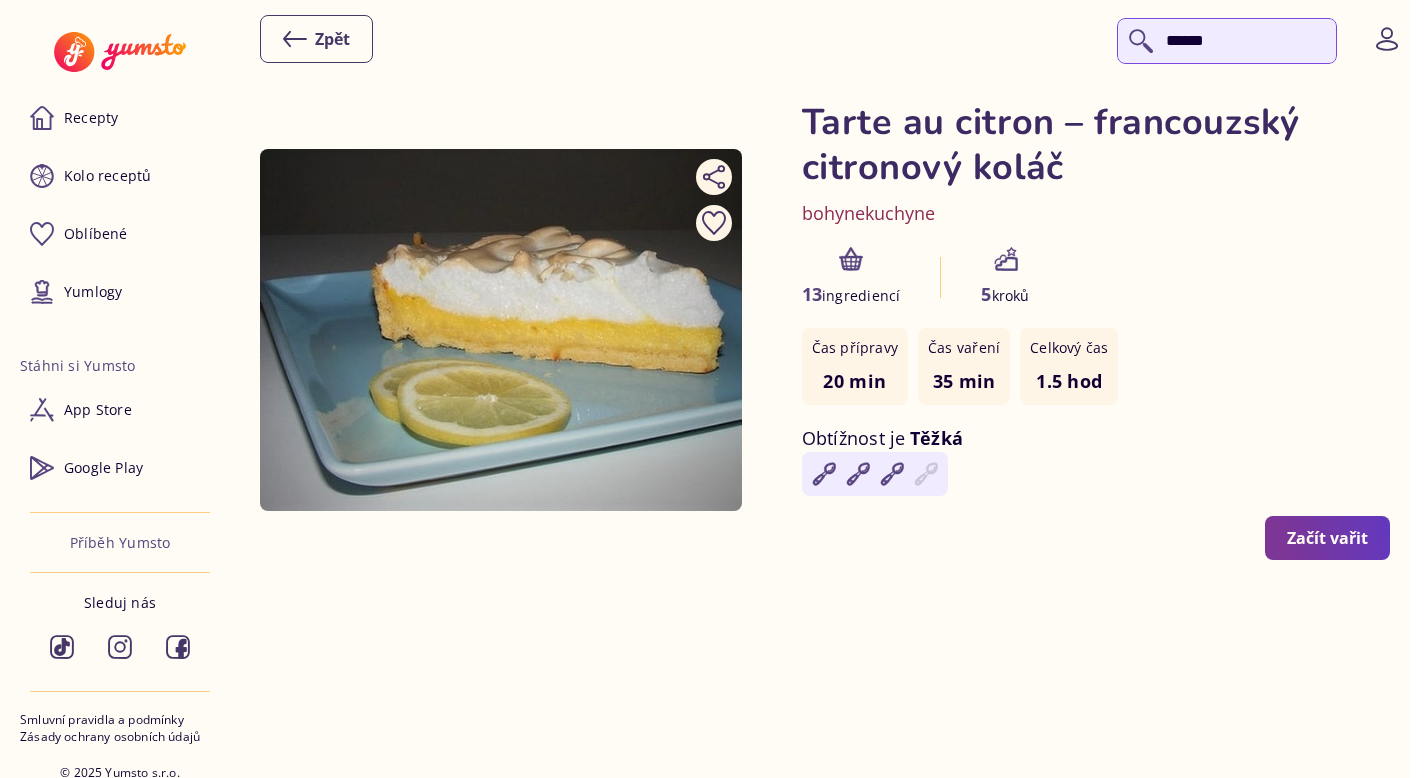click on "******" at bounding box center [1227, 41] 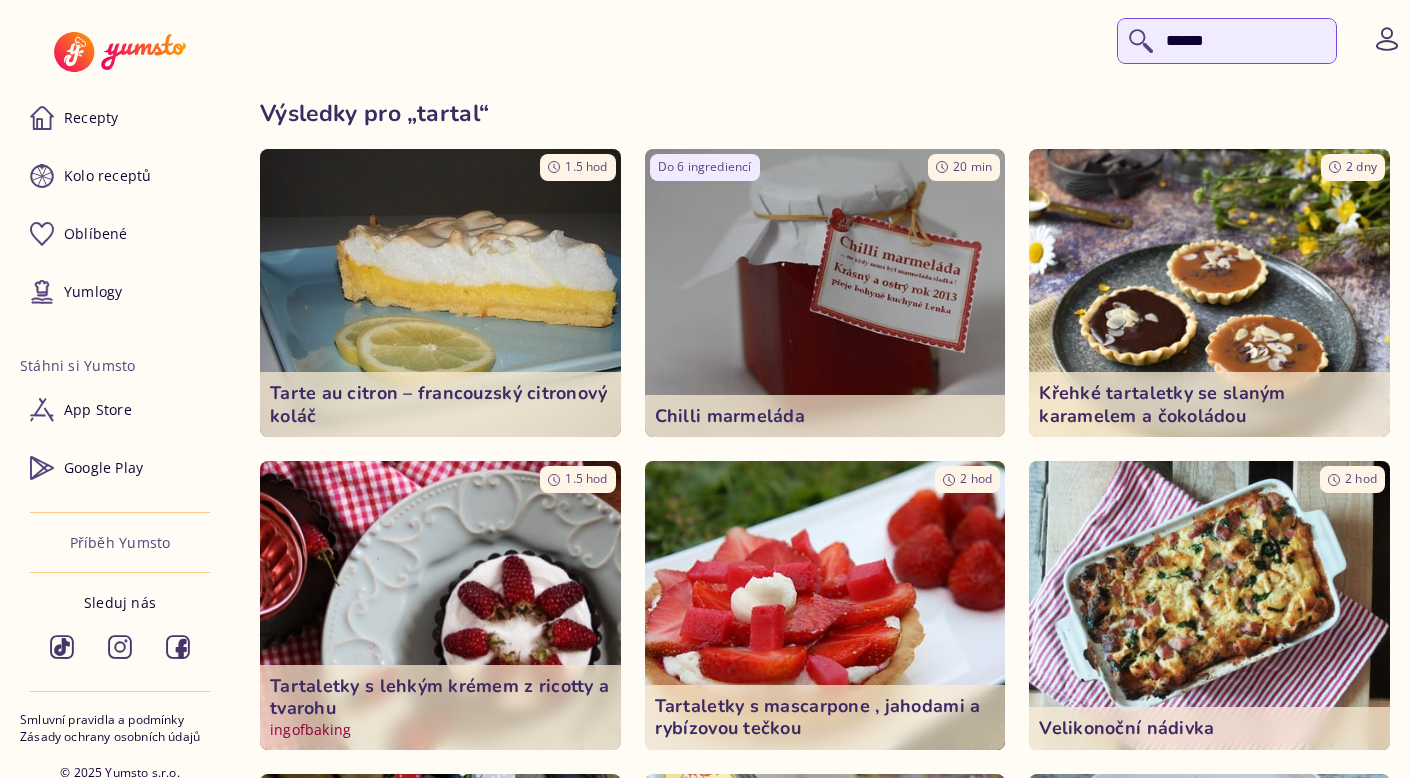 type on "******" 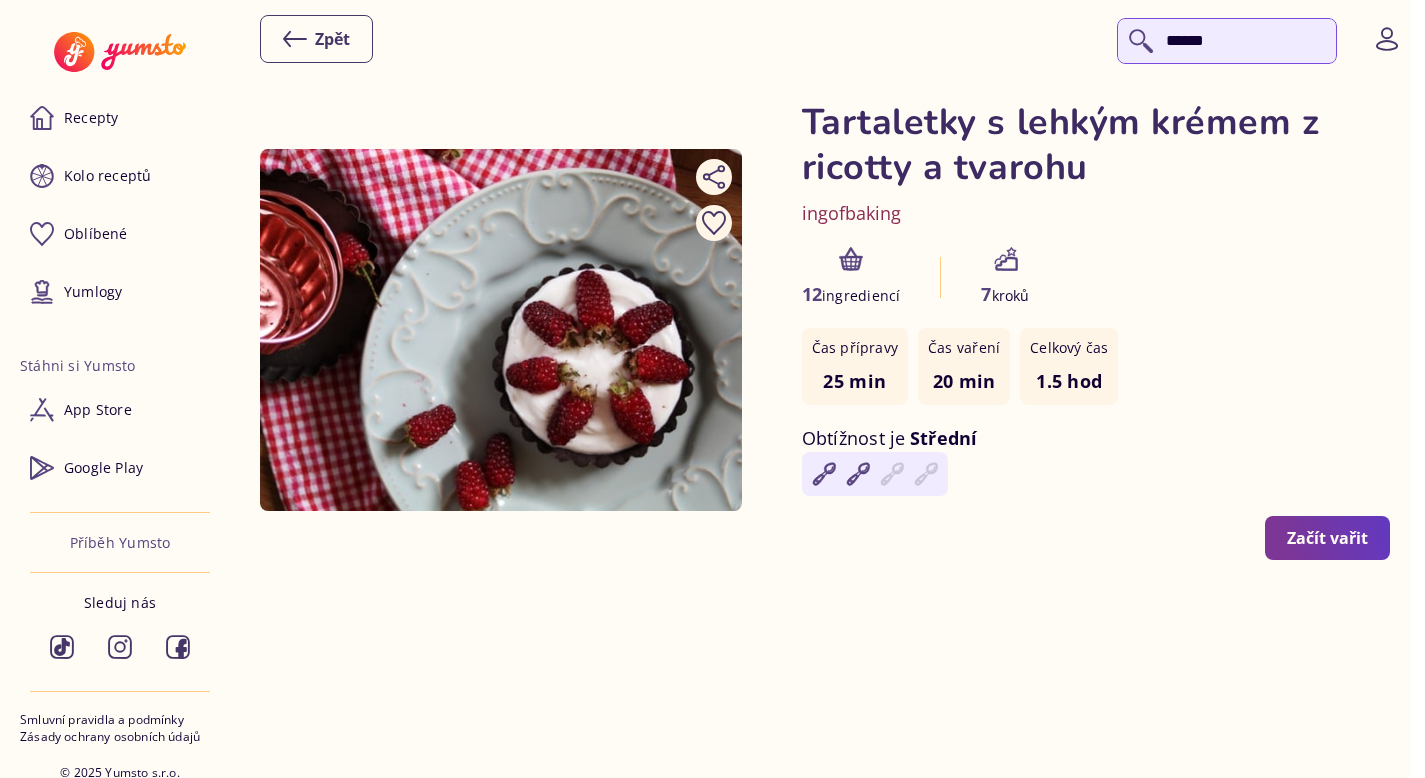 click 